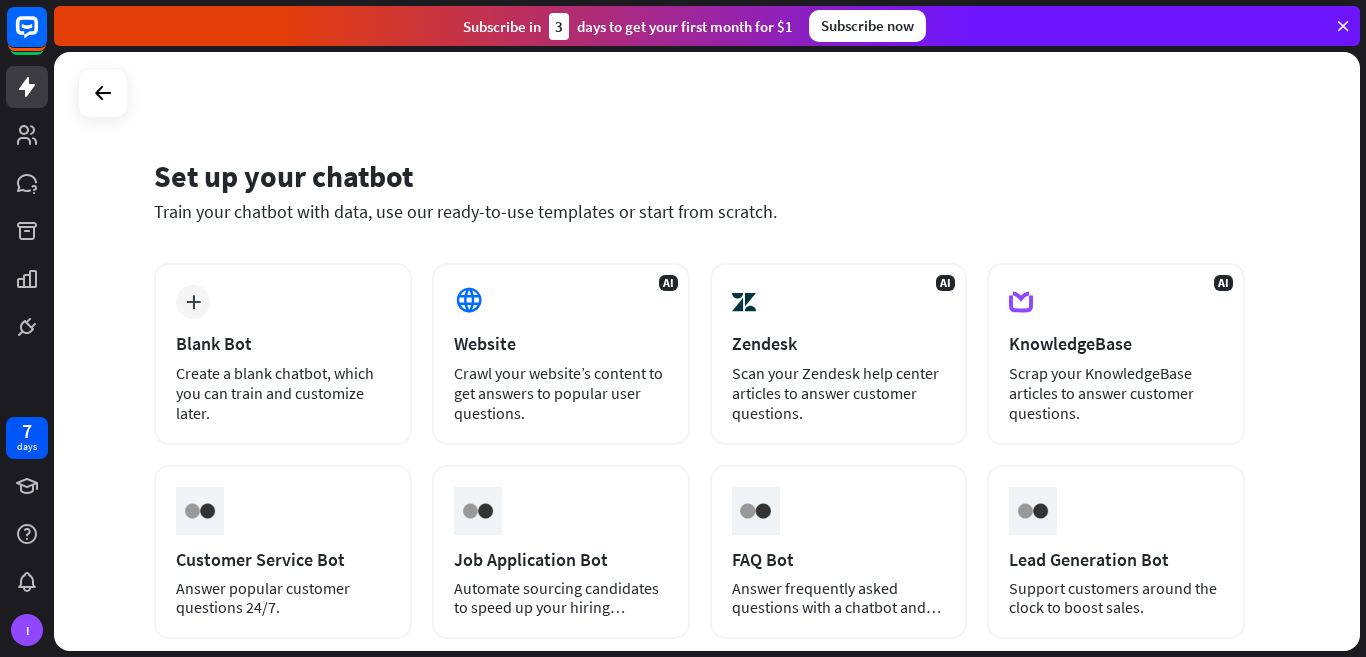 scroll, scrollTop: 0, scrollLeft: 0, axis: both 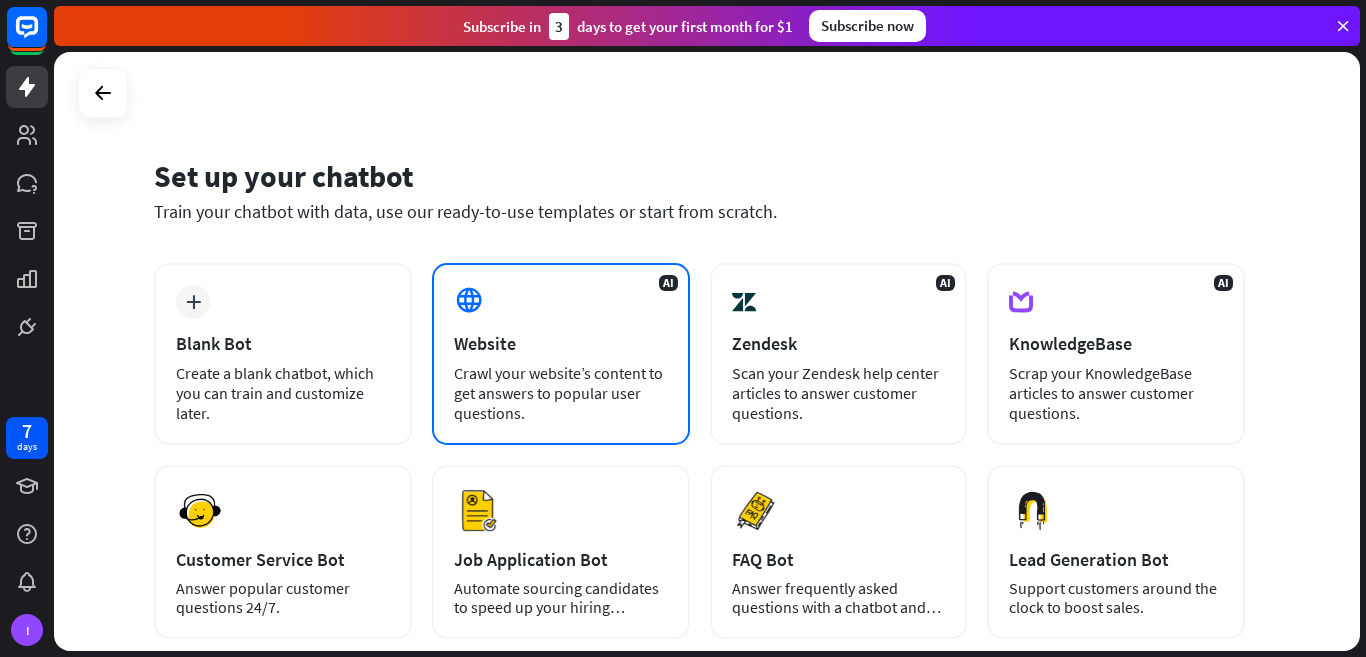 click on "Website" at bounding box center (561, 343) 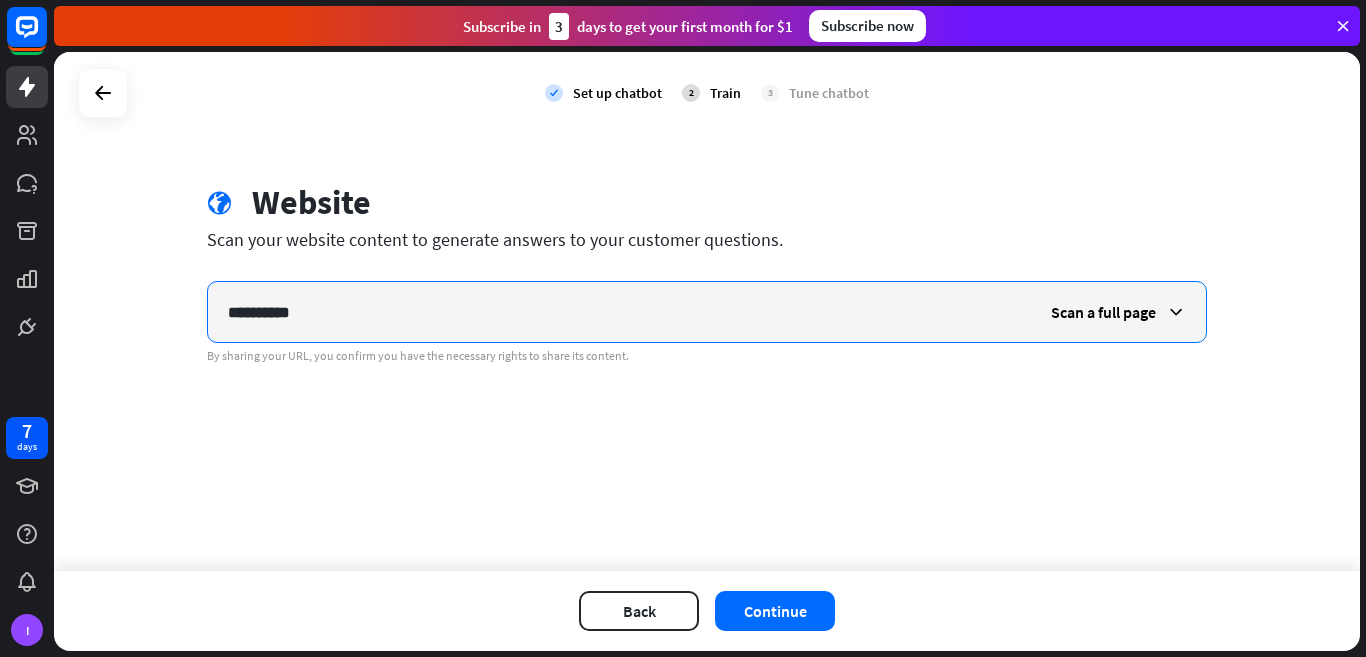 drag, startPoint x: 338, startPoint y: 299, endPoint x: 140, endPoint y: 320, distance: 199.11052 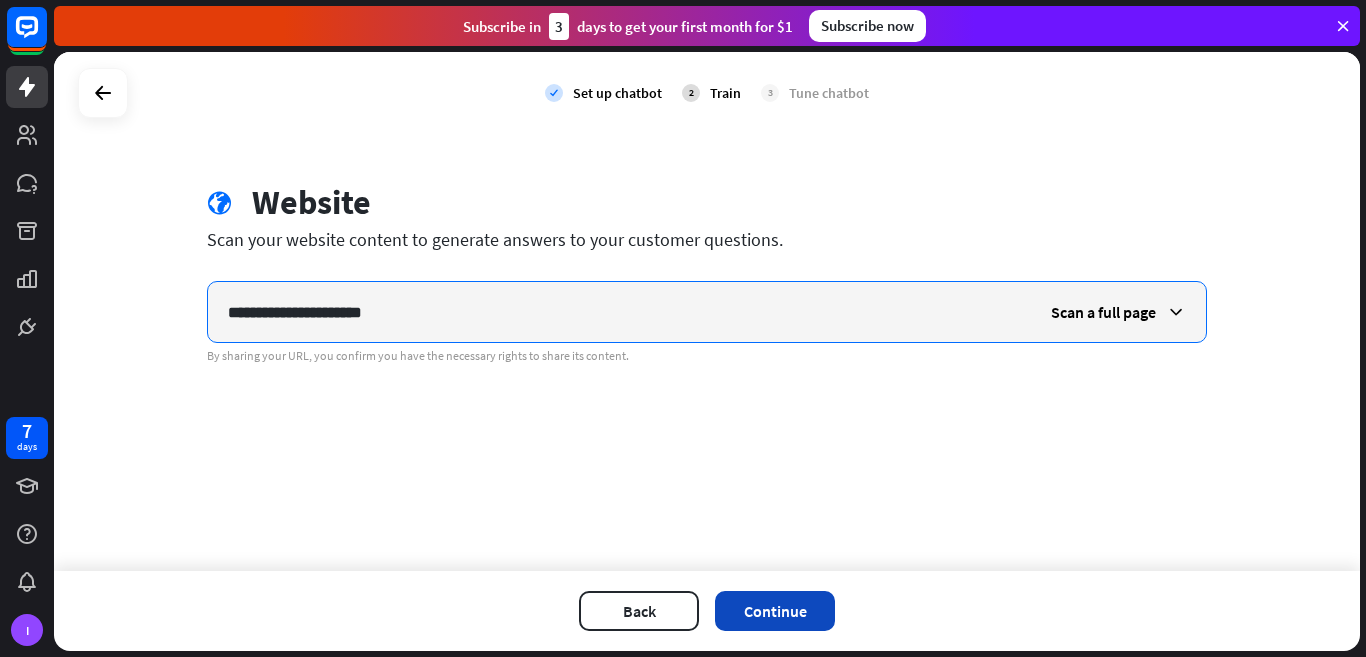 type on "**********" 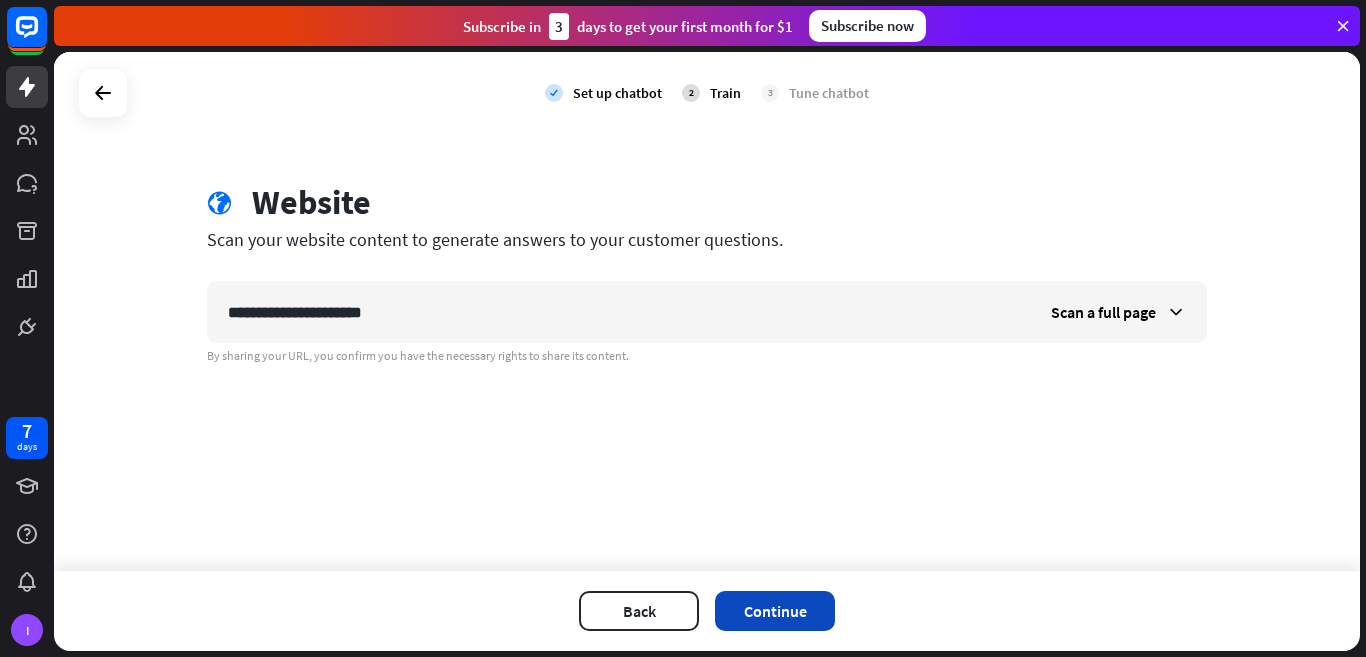 click on "Continue" at bounding box center (775, 611) 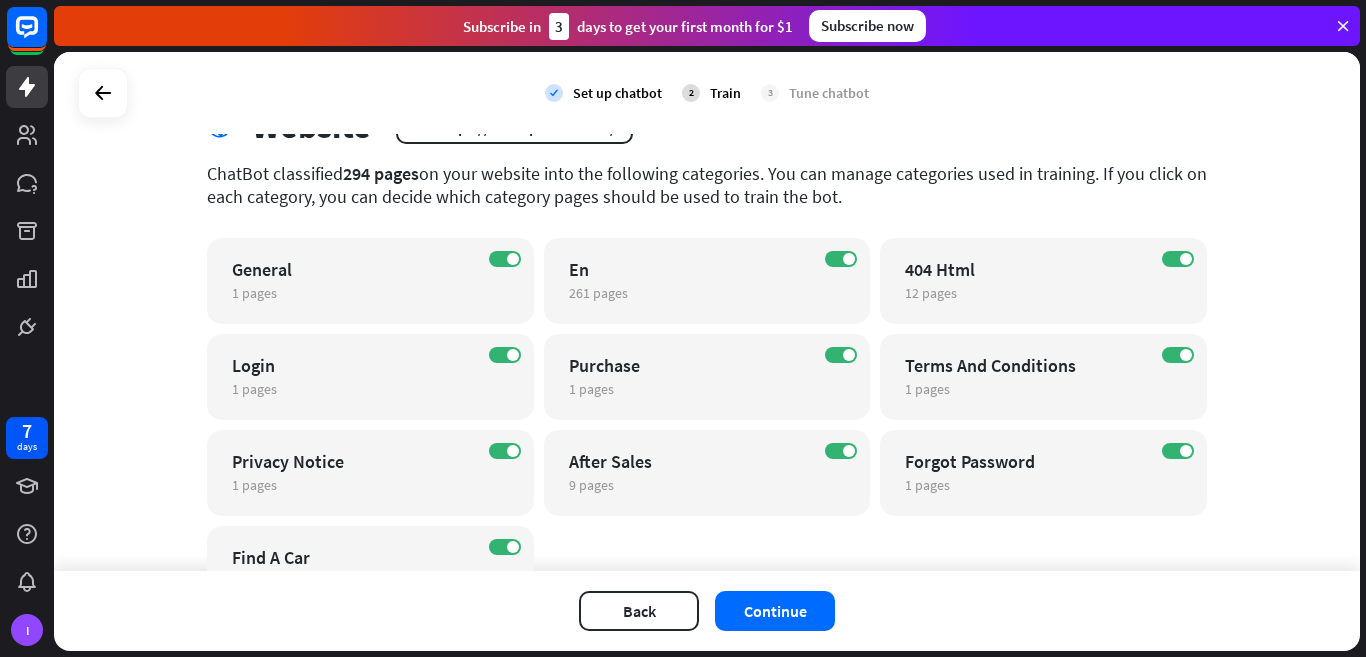 scroll, scrollTop: 181, scrollLeft: 0, axis: vertical 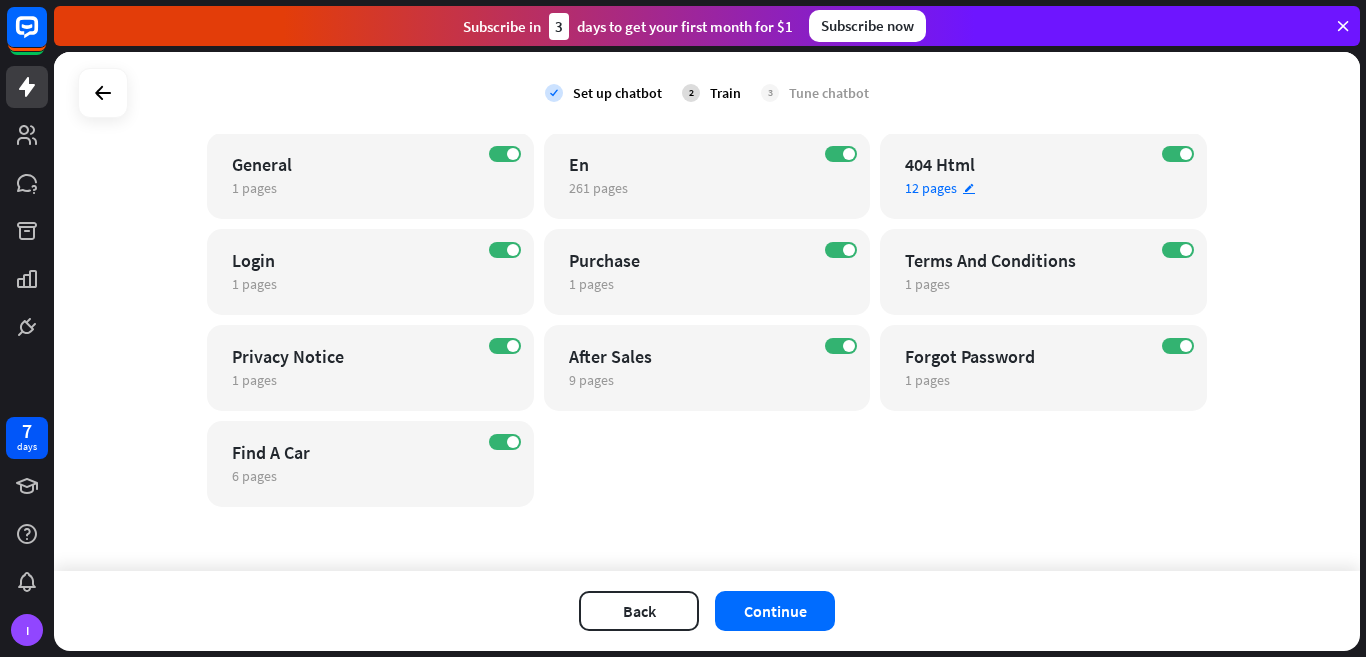 click on "ON
404 Html   12 pages   edit" at bounding box center [1043, 176] 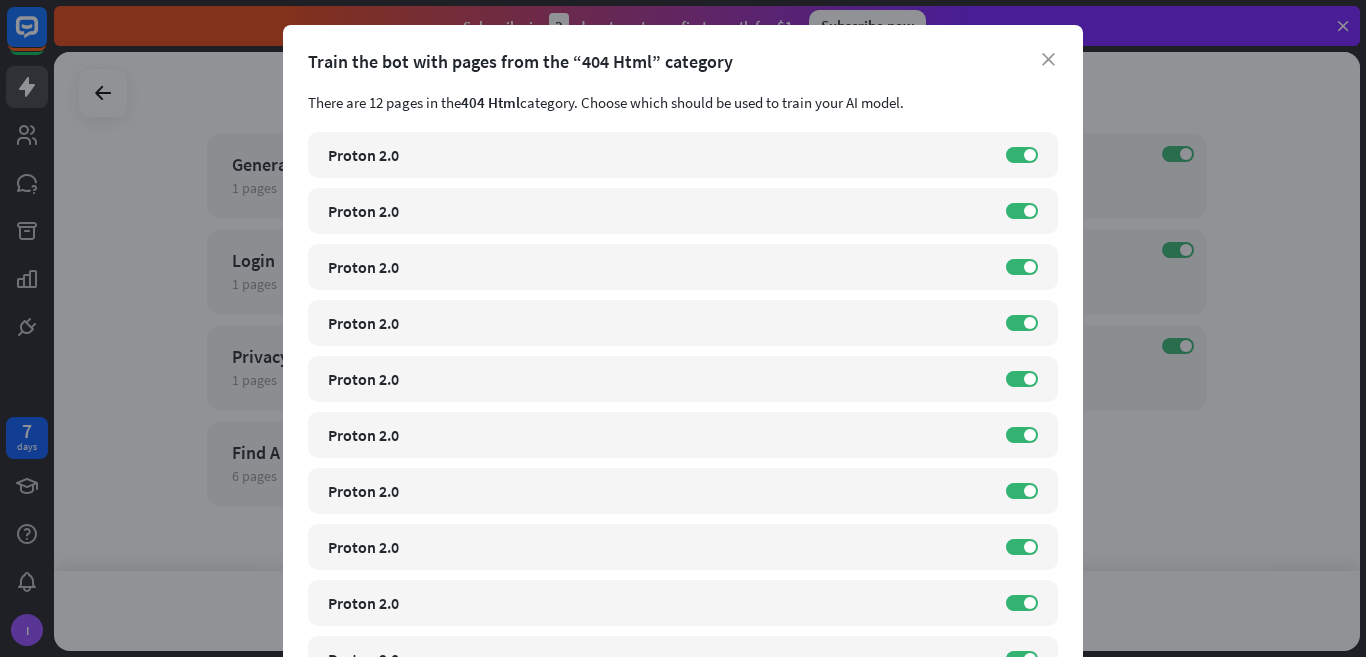 scroll, scrollTop: 0, scrollLeft: 0, axis: both 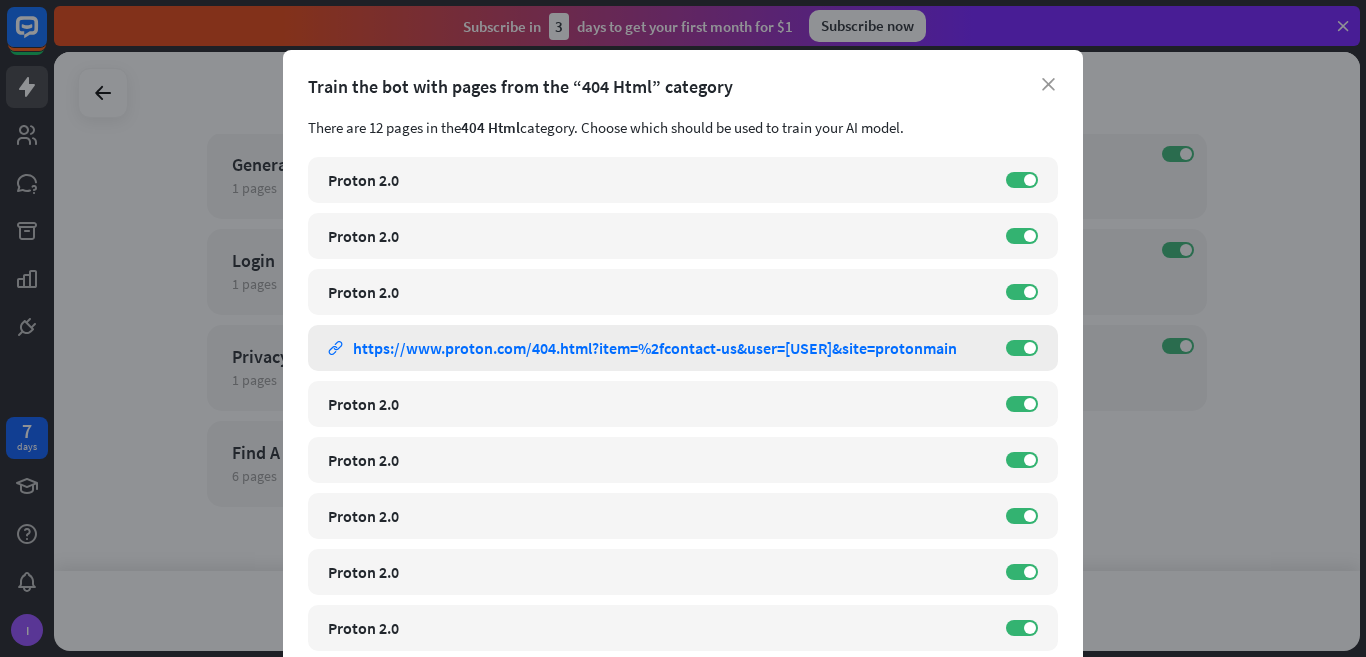 click on "https://www.proton.com/404.html?item=%2fcontact-us&user=[USER]&site=protonmain" at bounding box center (655, 348) 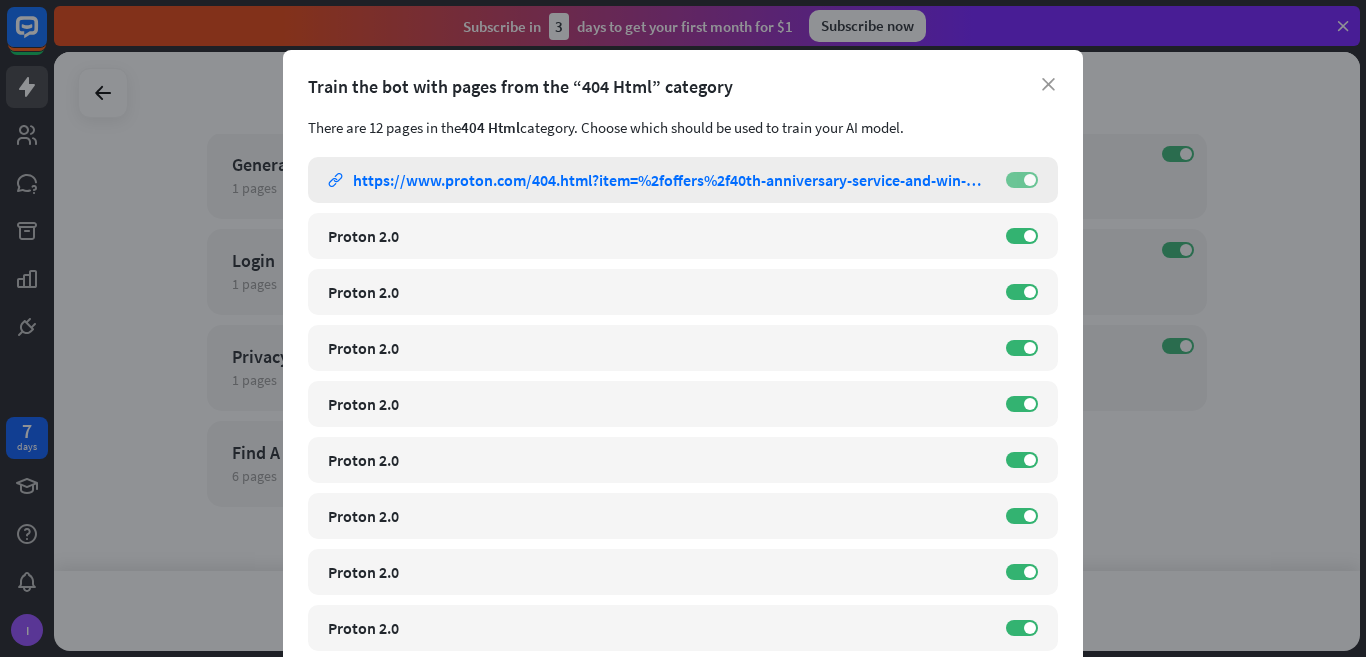 click on "ON" at bounding box center [1022, 180] 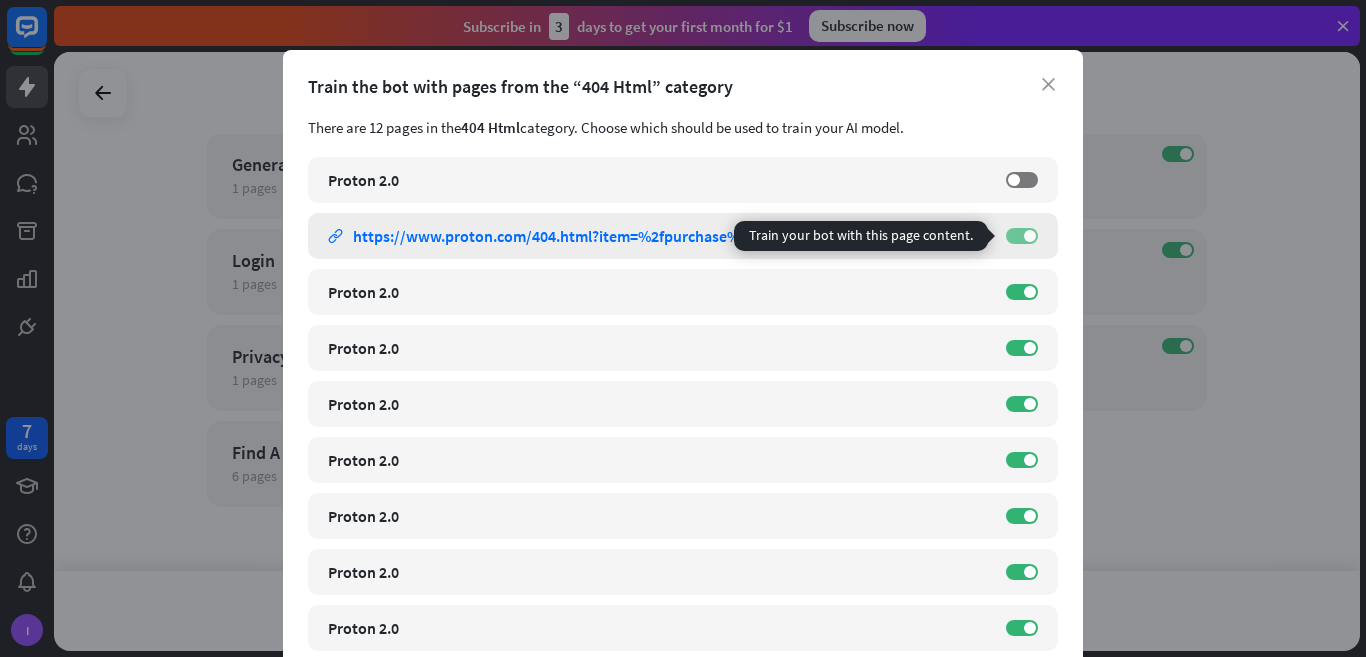 click on "ON" at bounding box center [1022, 236] 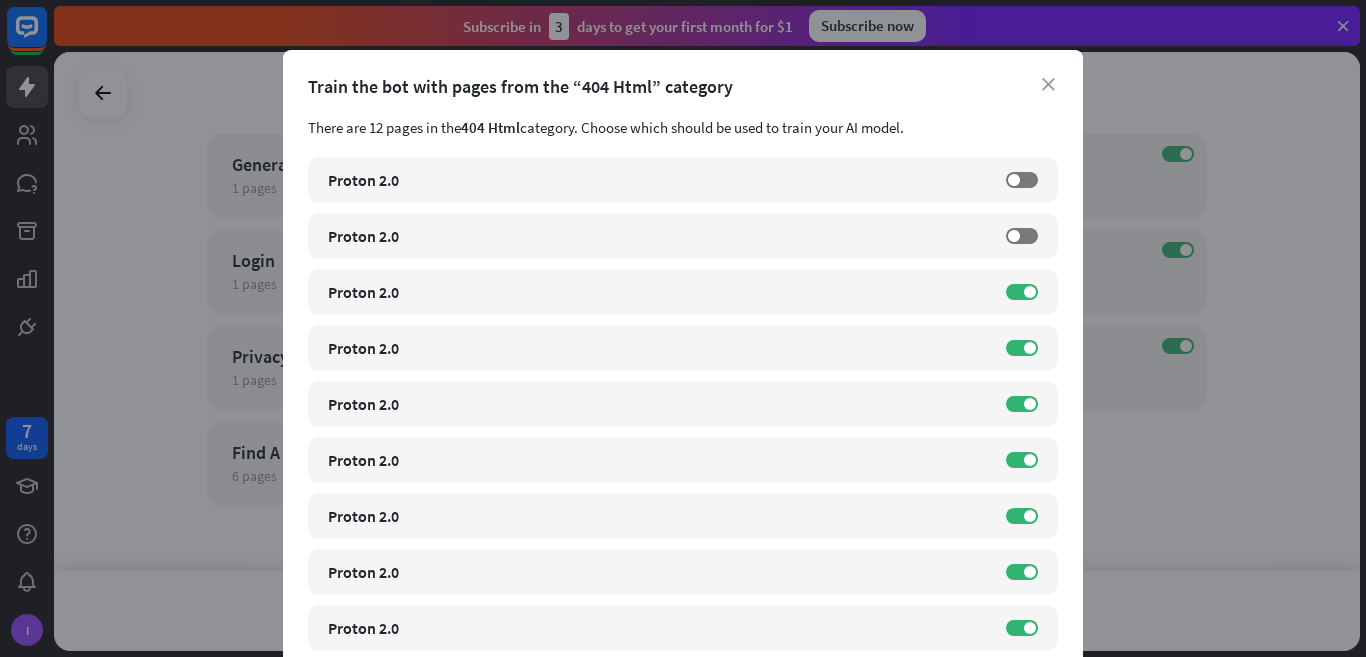 drag, startPoint x: 1018, startPoint y: 280, endPoint x: 1020, endPoint y: 320, distance: 40.04997 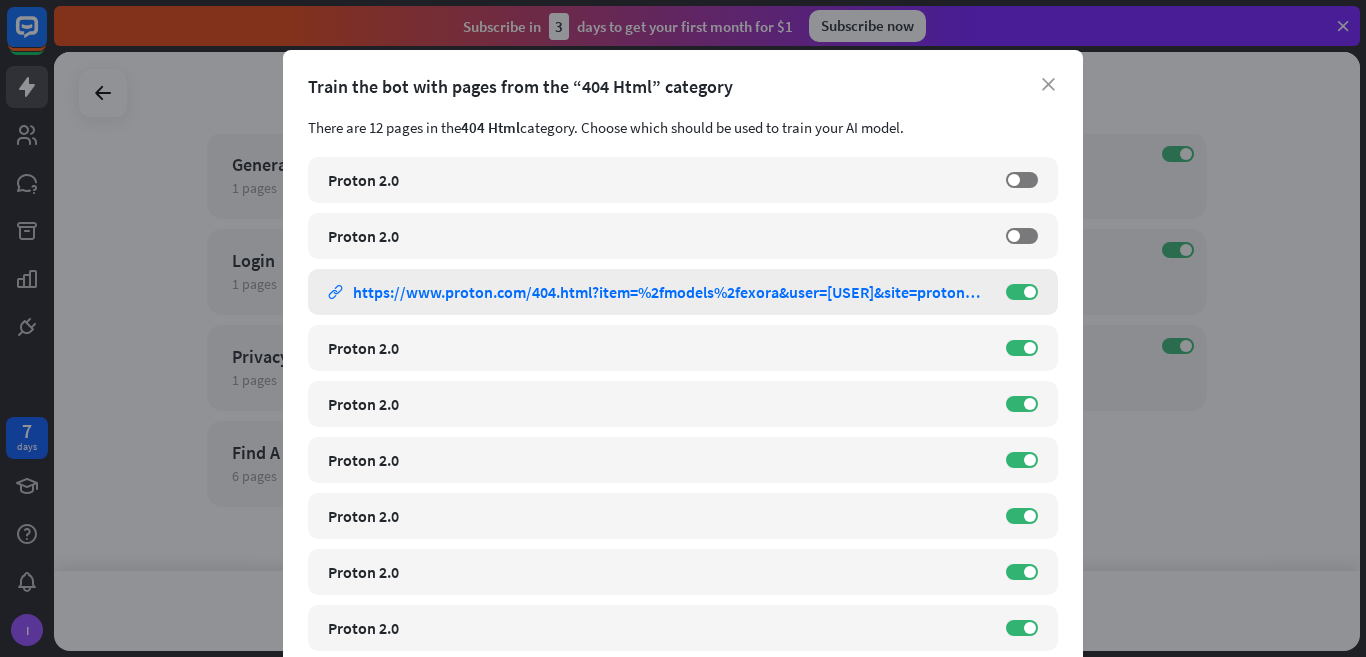 click on "Proton 2.0
link https://www.proton.com/404.html?item=%2fmodels%2fexora&user=[USER]&site=protonmain
ON" at bounding box center [683, 292] 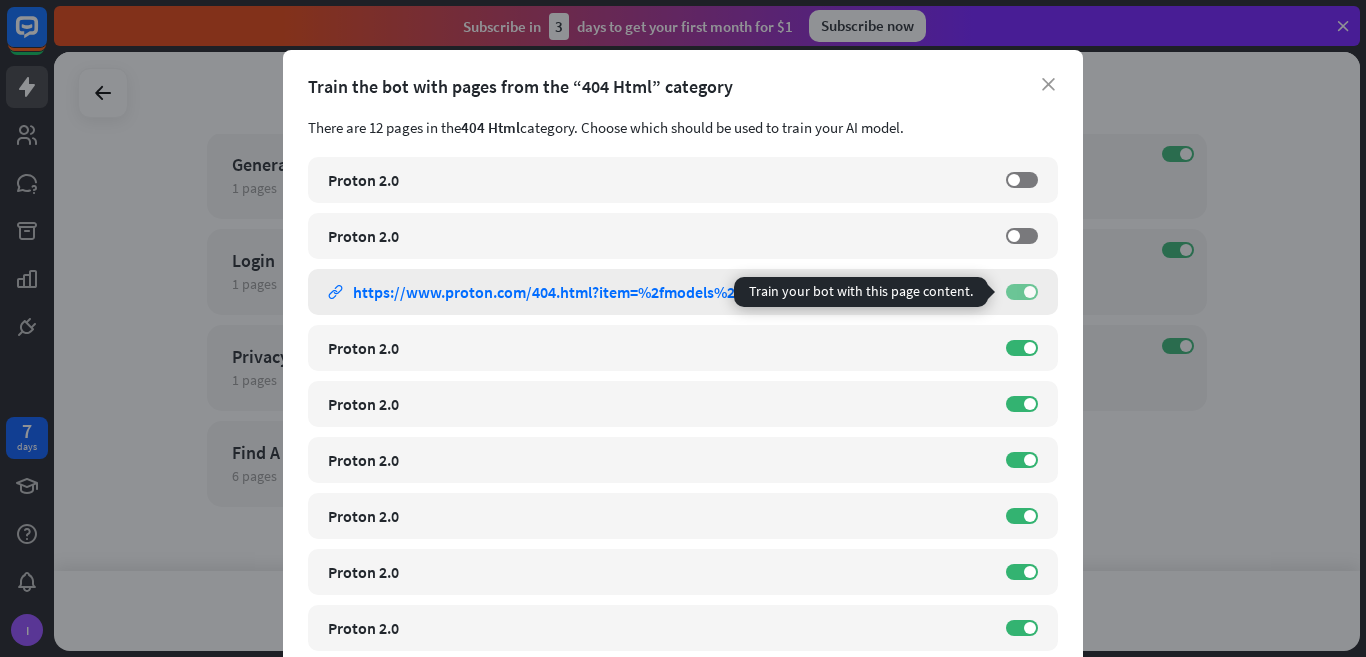 click on "ON" at bounding box center [1022, 292] 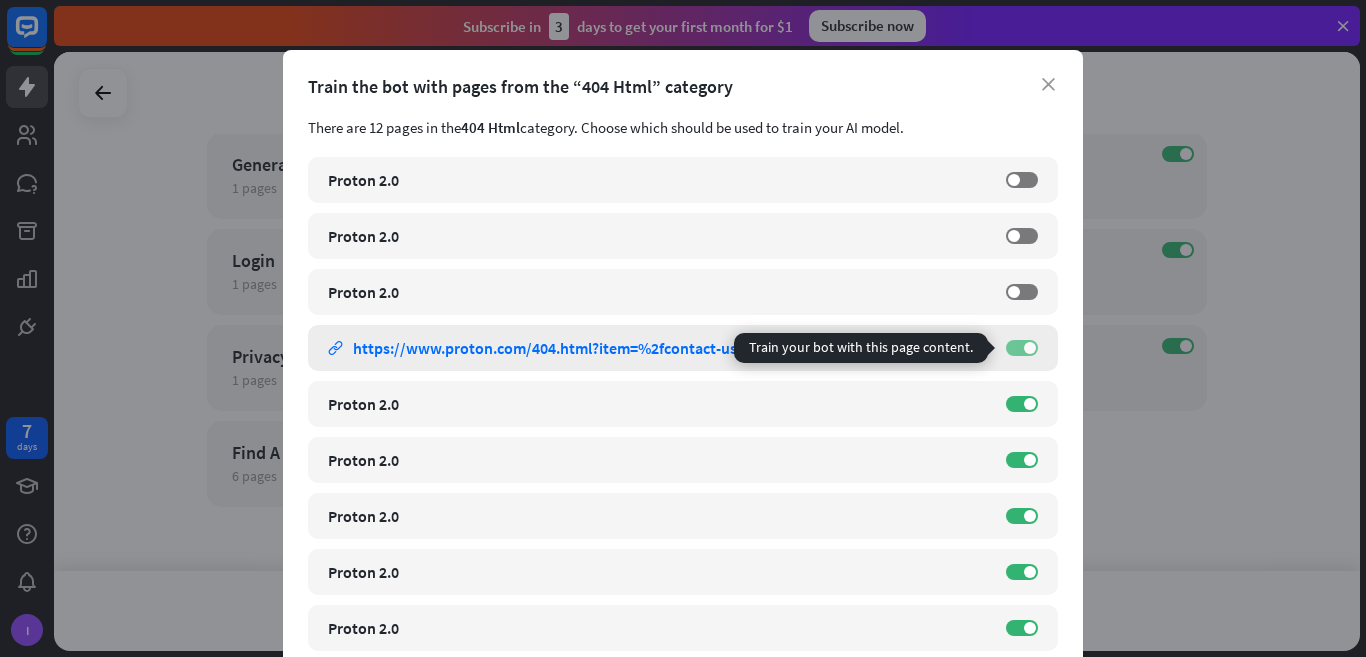 click on "ON" at bounding box center [1022, 348] 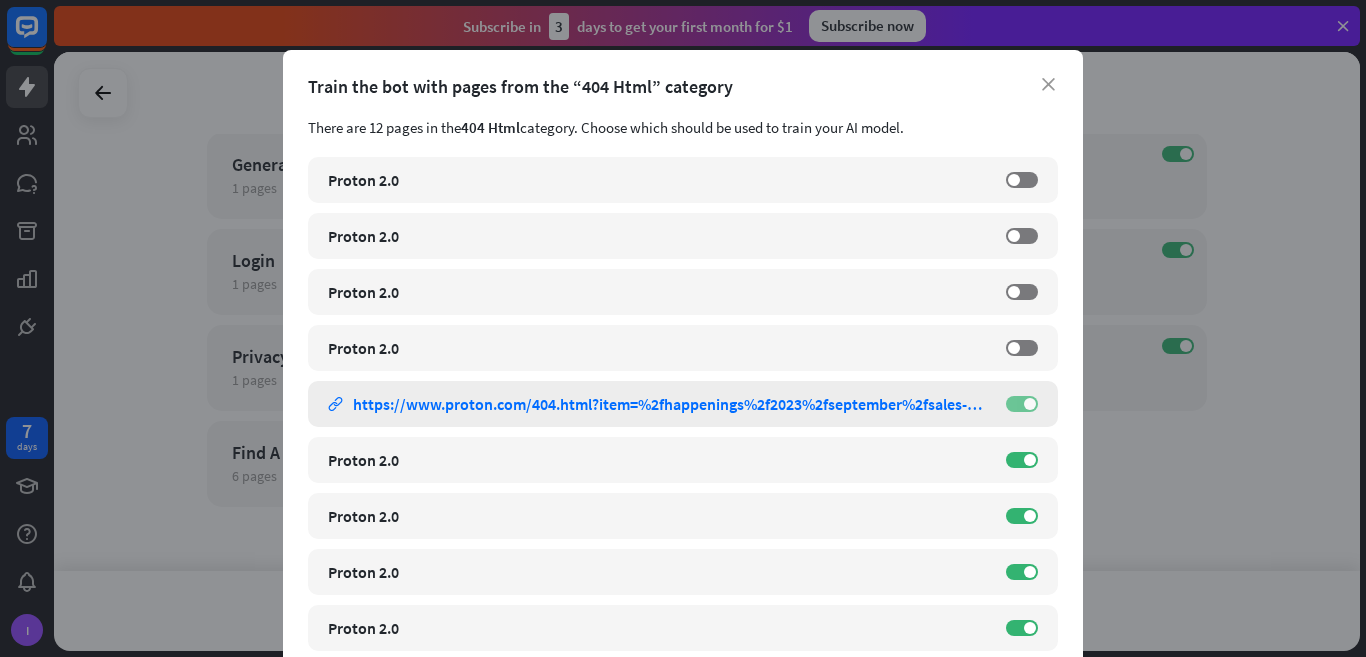 click on "ON" at bounding box center [1022, 404] 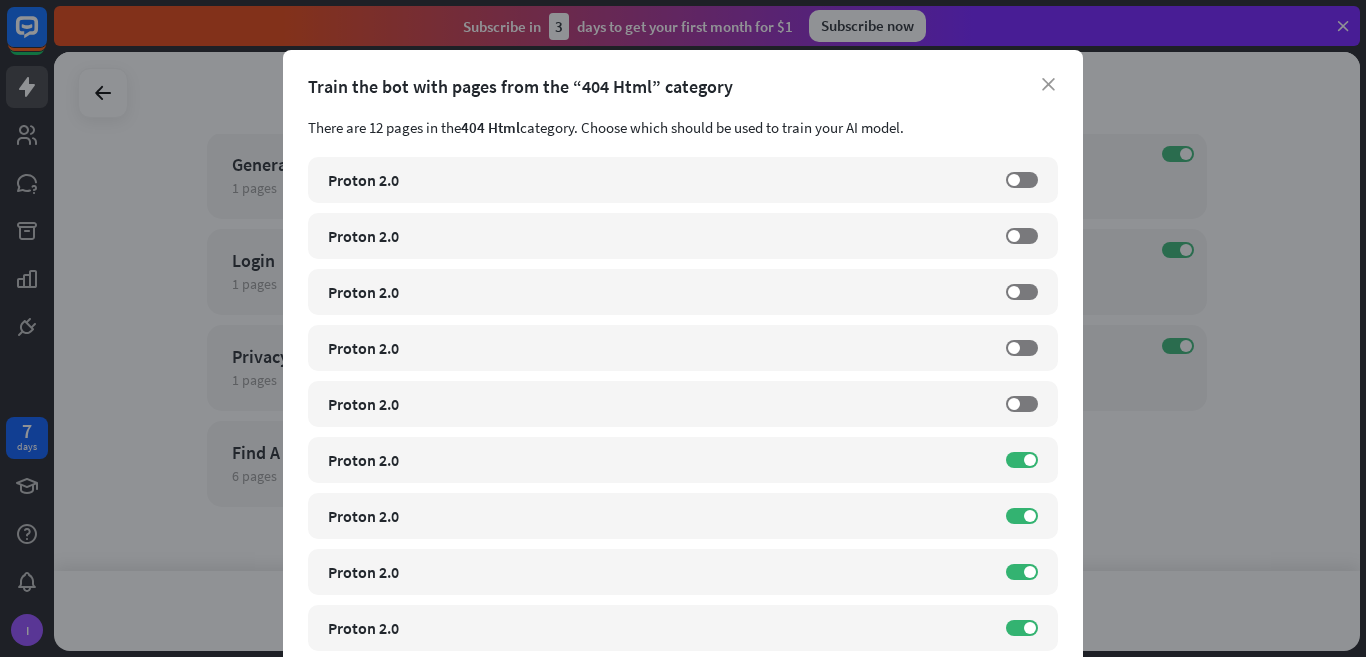 click on "close
Train the bot with pages from the “404 Html”
category
There are 12 pages in the
404 Html
category. Choose which should be used to train your AI
model.
Proton 2.0
link https://www.proton.com/404.html?item=%2foffers%2f40th-anniversary-service-and-win-campaign&user=[USER]&site=protonmain
OFF
Proton 2.0
link https://www.proton.com/404.html?item=%2fpurchase%2fs70-countdown&user=[USER]&site=protonmain
OFF
Proton 2.0
link https://www.proton.com/404.html?item=%2fmodels%2fexora&user=[USER]&site=protonmain
OFF
Proton 2.0
link
OFF
link
OFF" at bounding box center [683, 485] 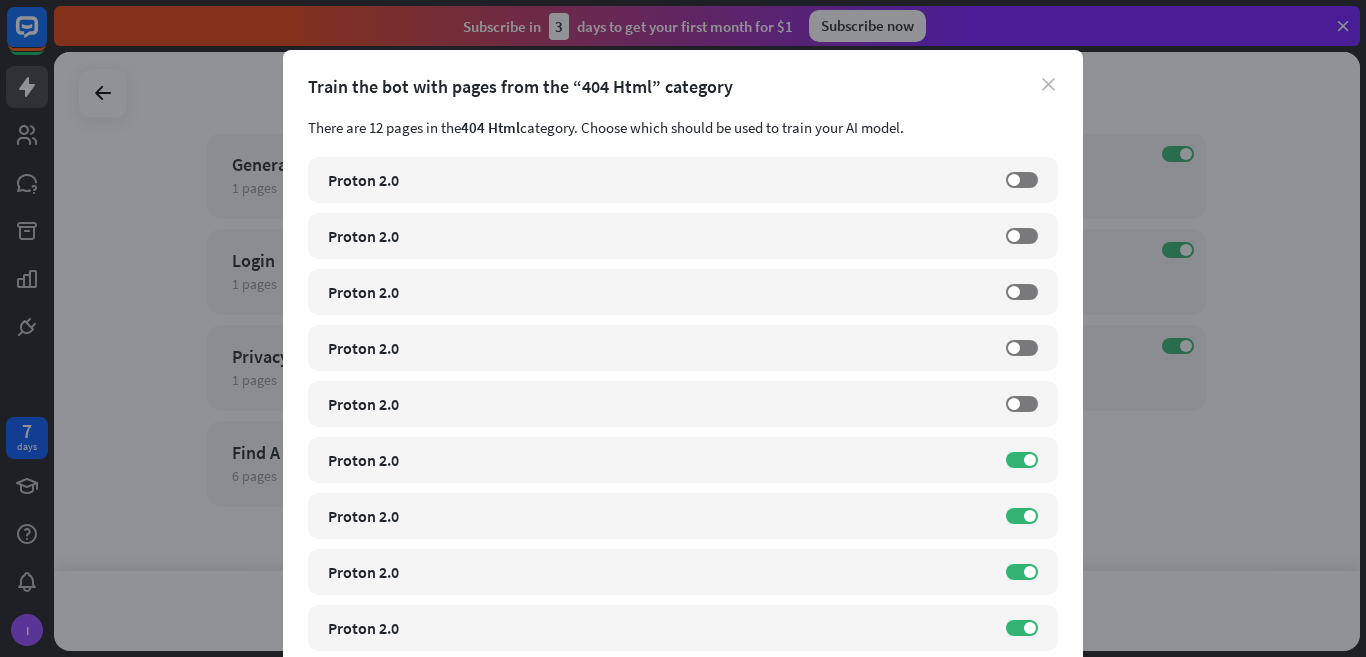 click on "close" at bounding box center (1048, 84) 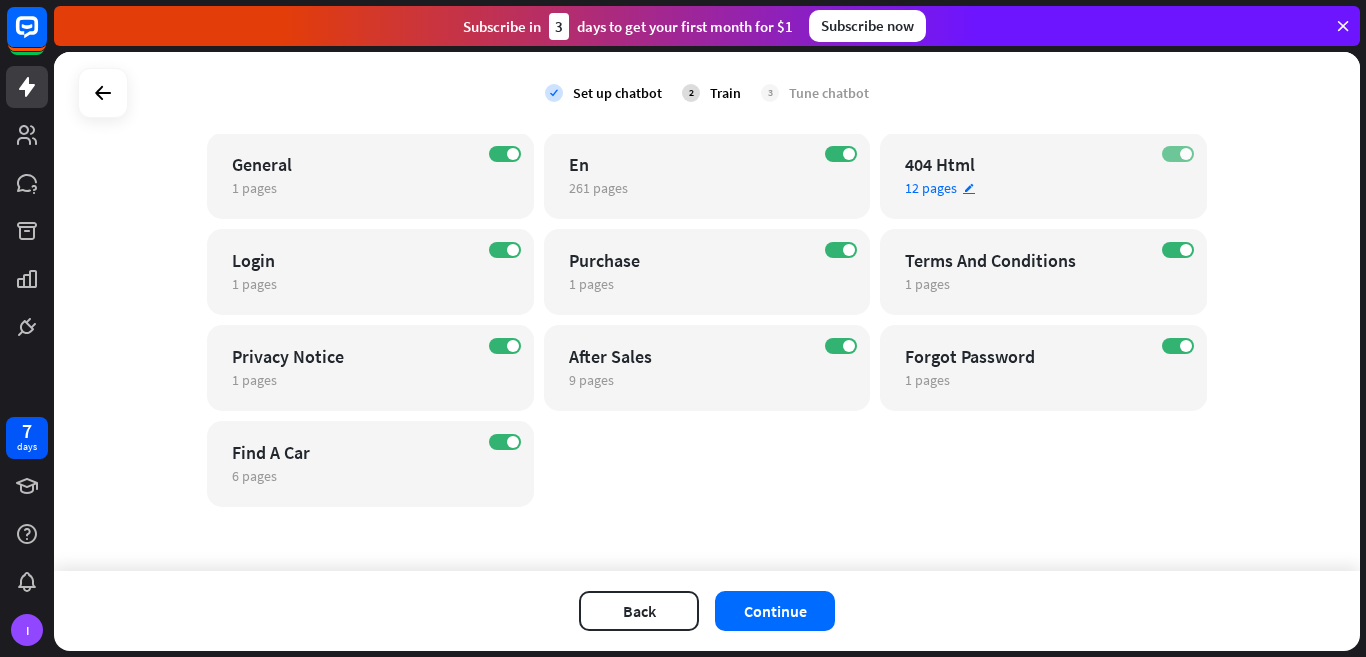 click on "ON" at bounding box center [1178, 154] 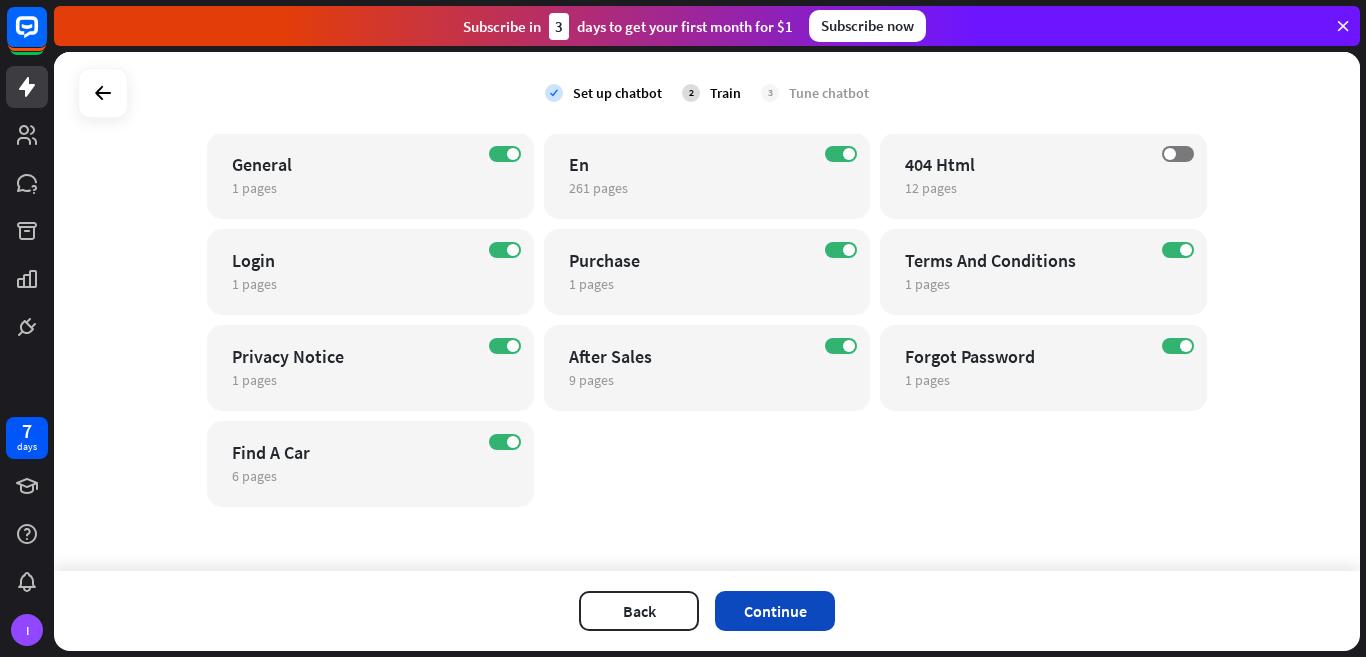 click on "Continue" at bounding box center [775, 611] 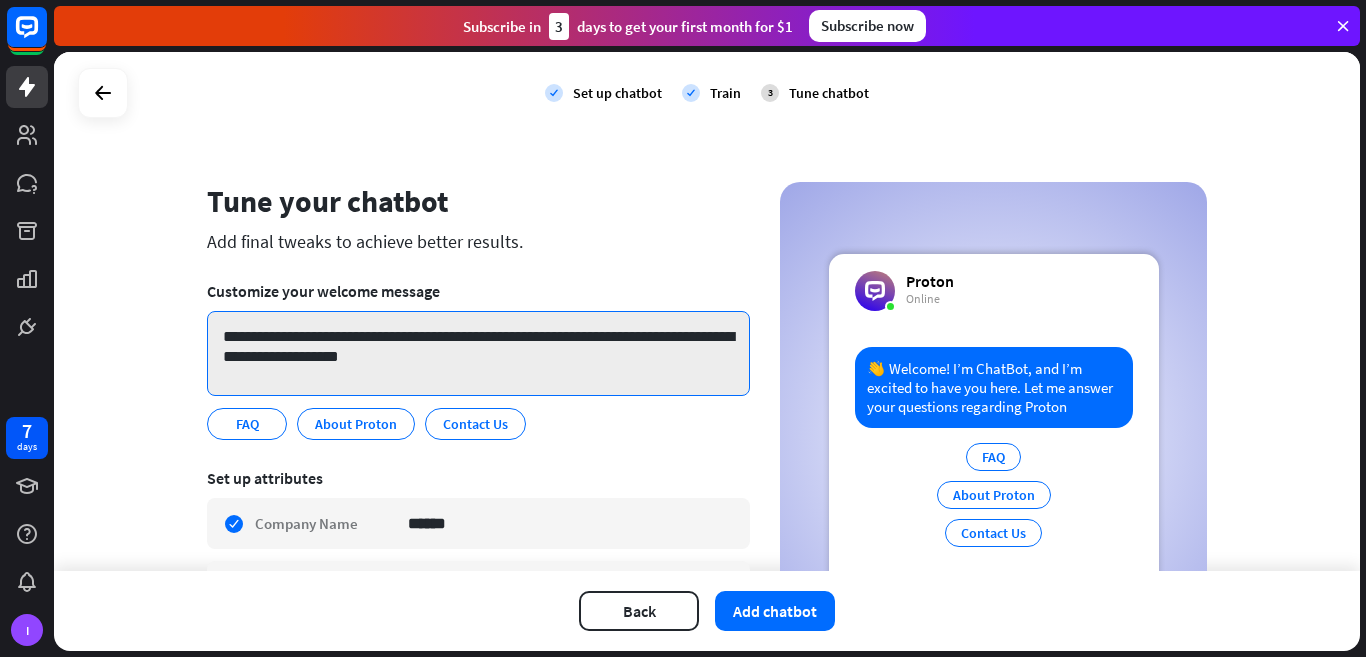 click on "**********" at bounding box center (478, 353) 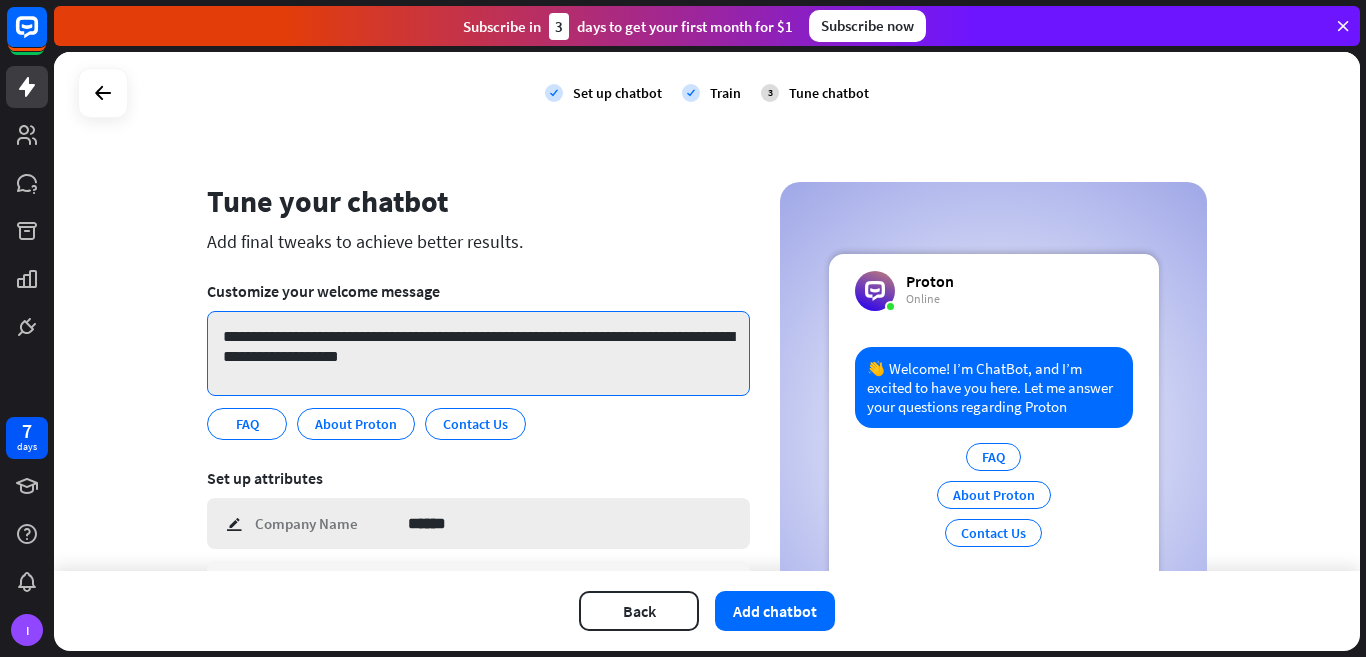drag, startPoint x: 440, startPoint y: 349, endPoint x: 355, endPoint y: 548, distance: 216.39316 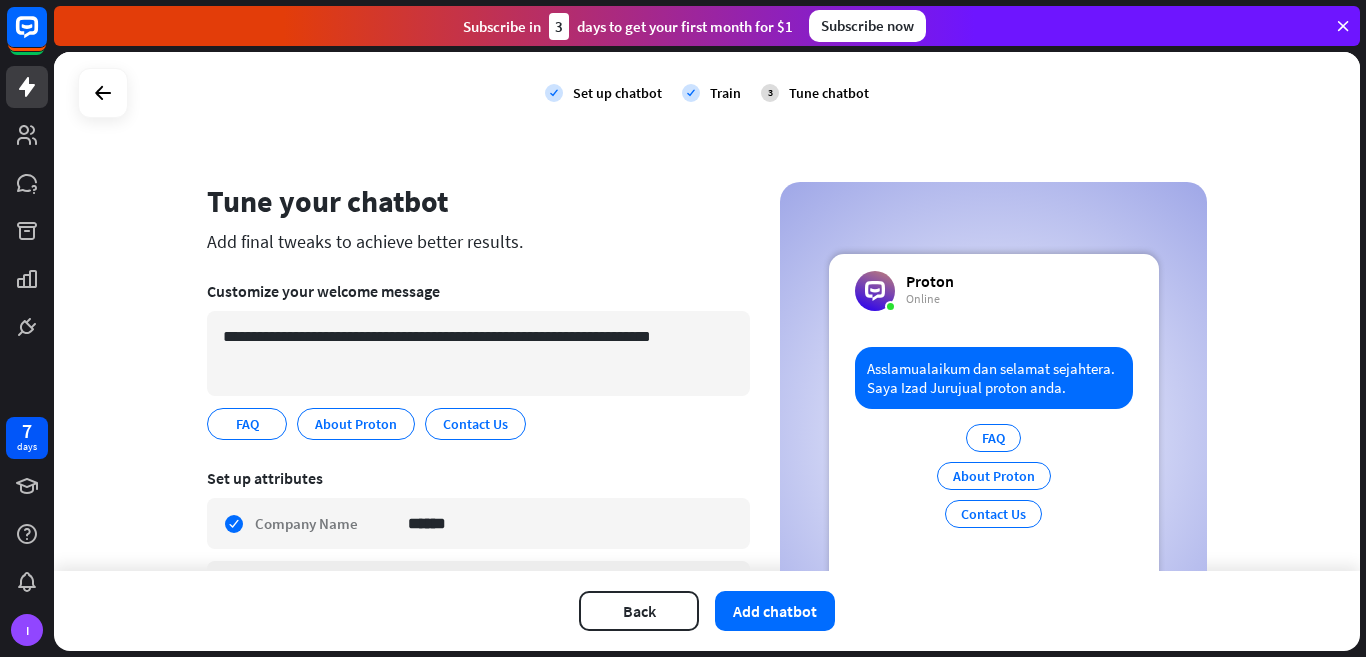 scroll, scrollTop: 100, scrollLeft: 0, axis: vertical 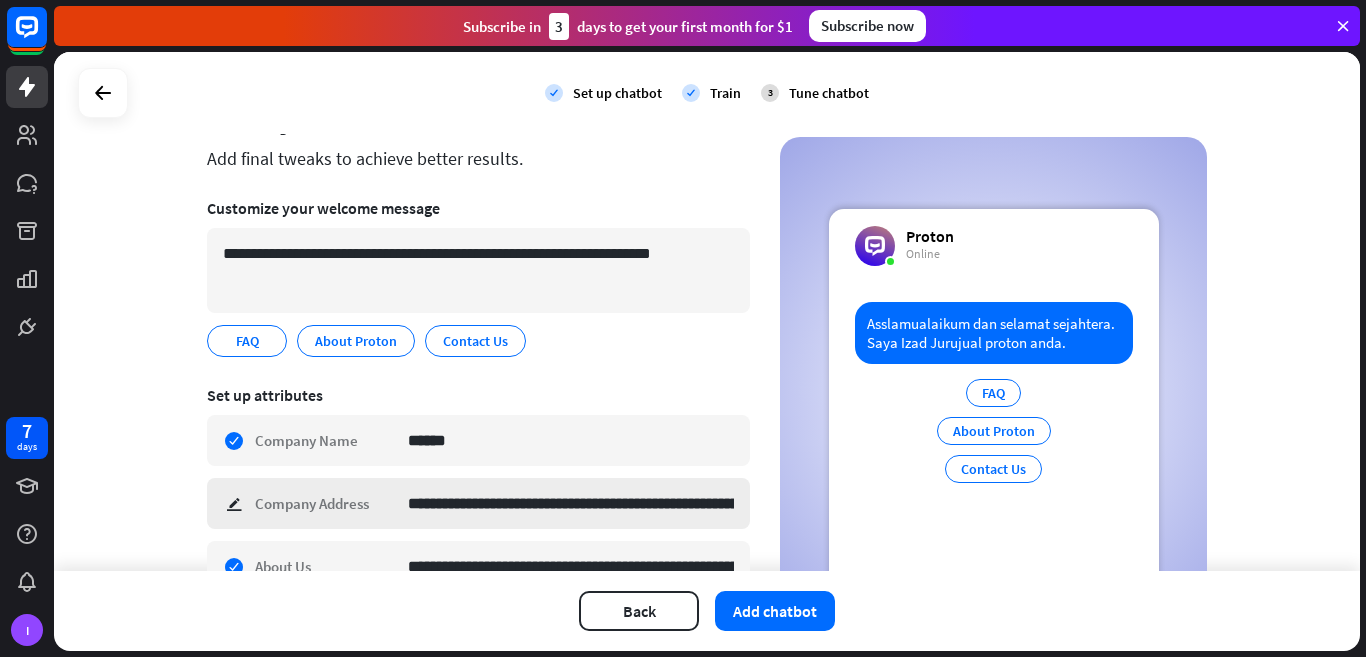 drag, startPoint x: 634, startPoint y: 444, endPoint x: 671, endPoint y: 495, distance: 63.007935 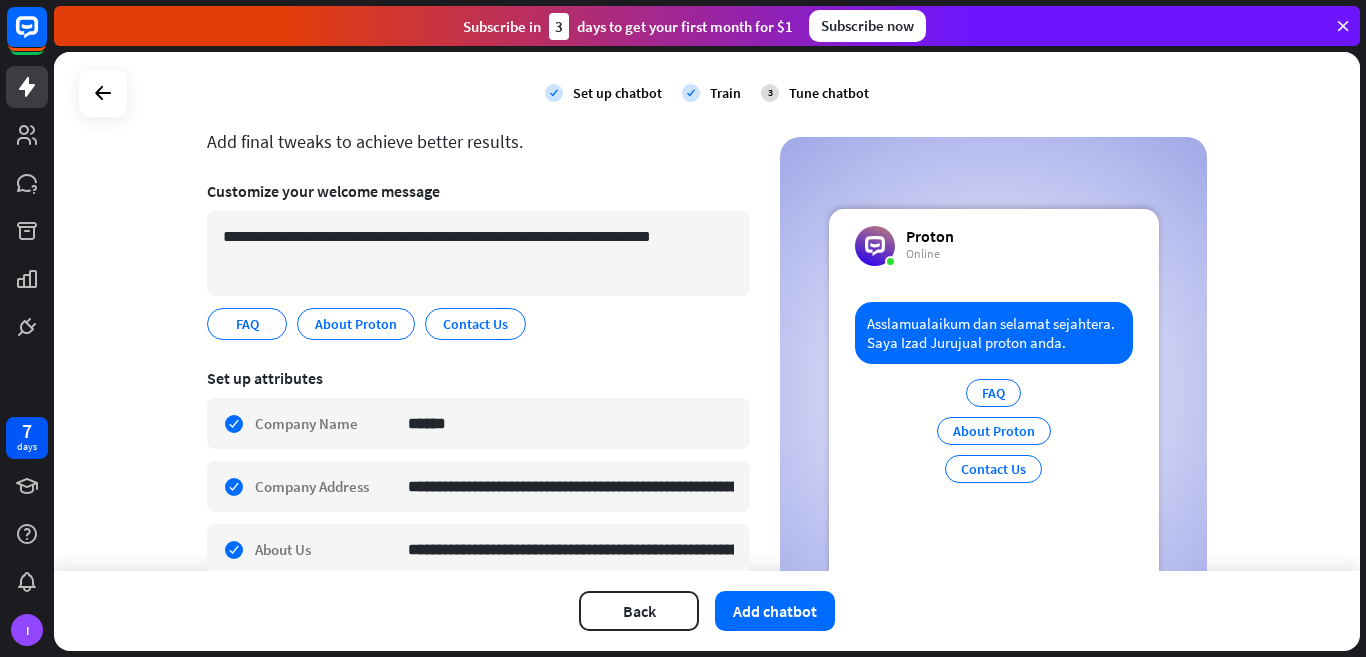 drag, startPoint x: 671, startPoint y: 495, endPoint x: 153, endPoint y: 414, distance: 524.29474 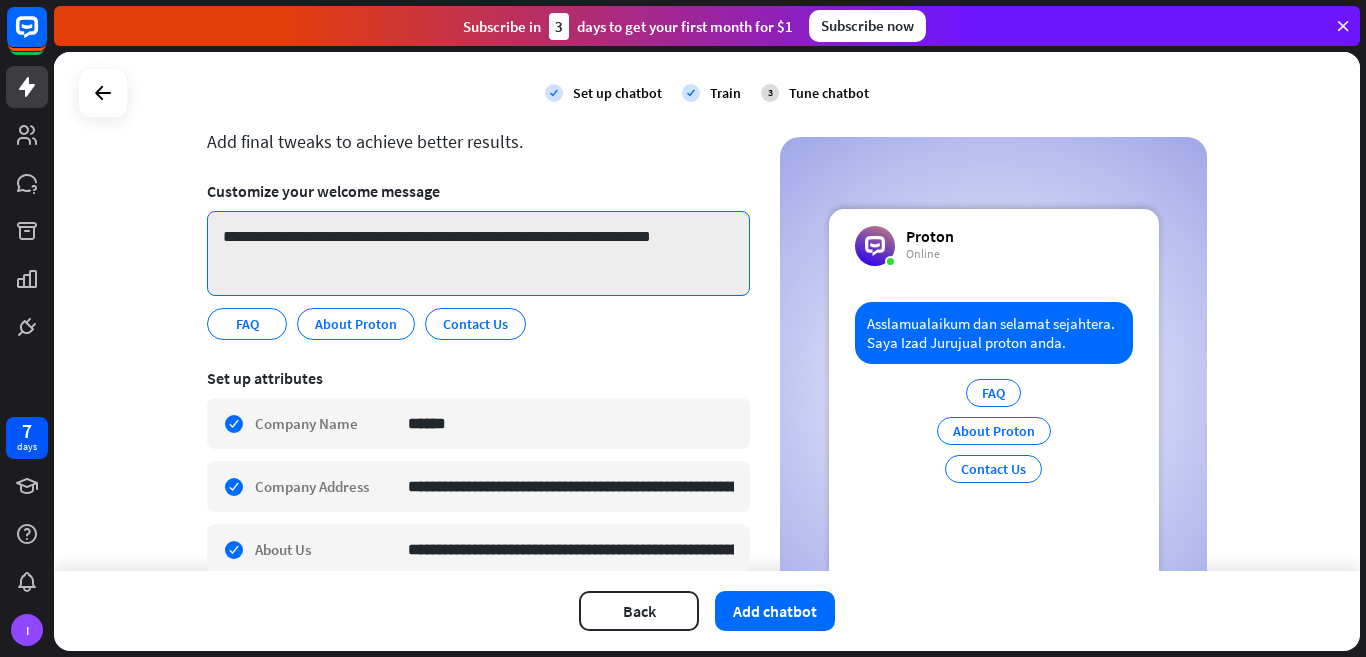 click on "**********" at bounding box center [478, 253] 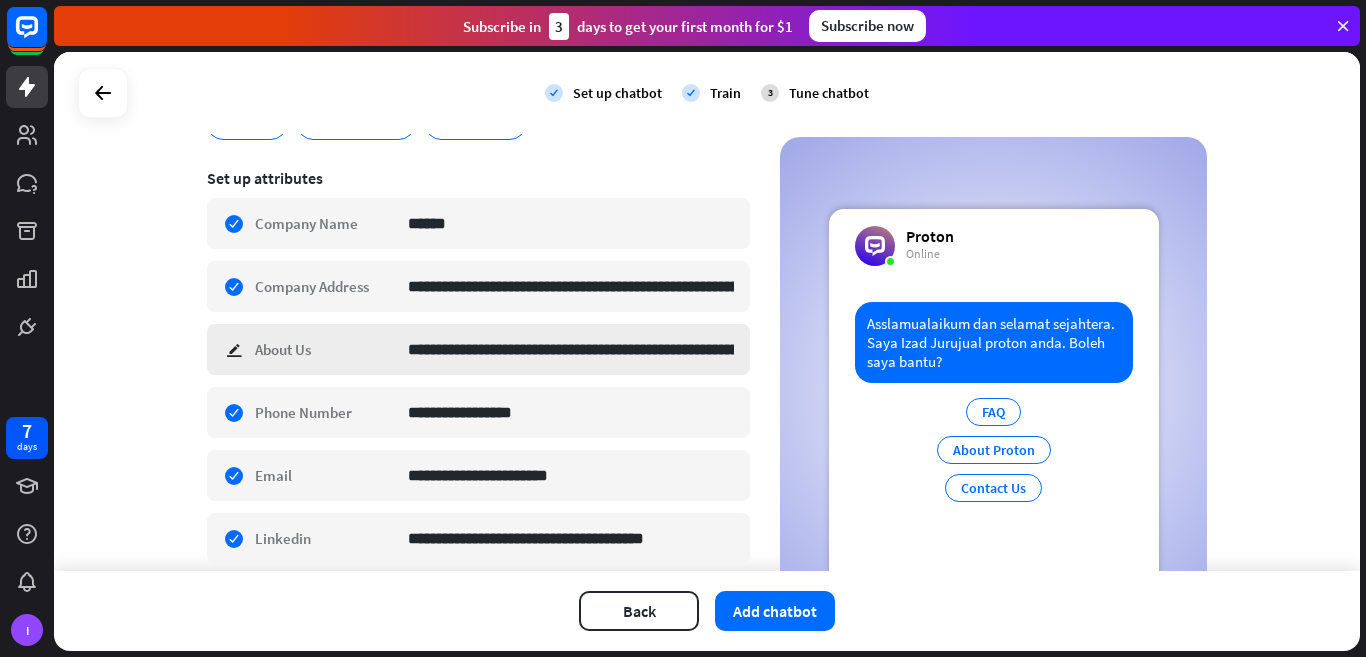 scroll, scrollTop: 0, scrollLeft: 0, axis: both 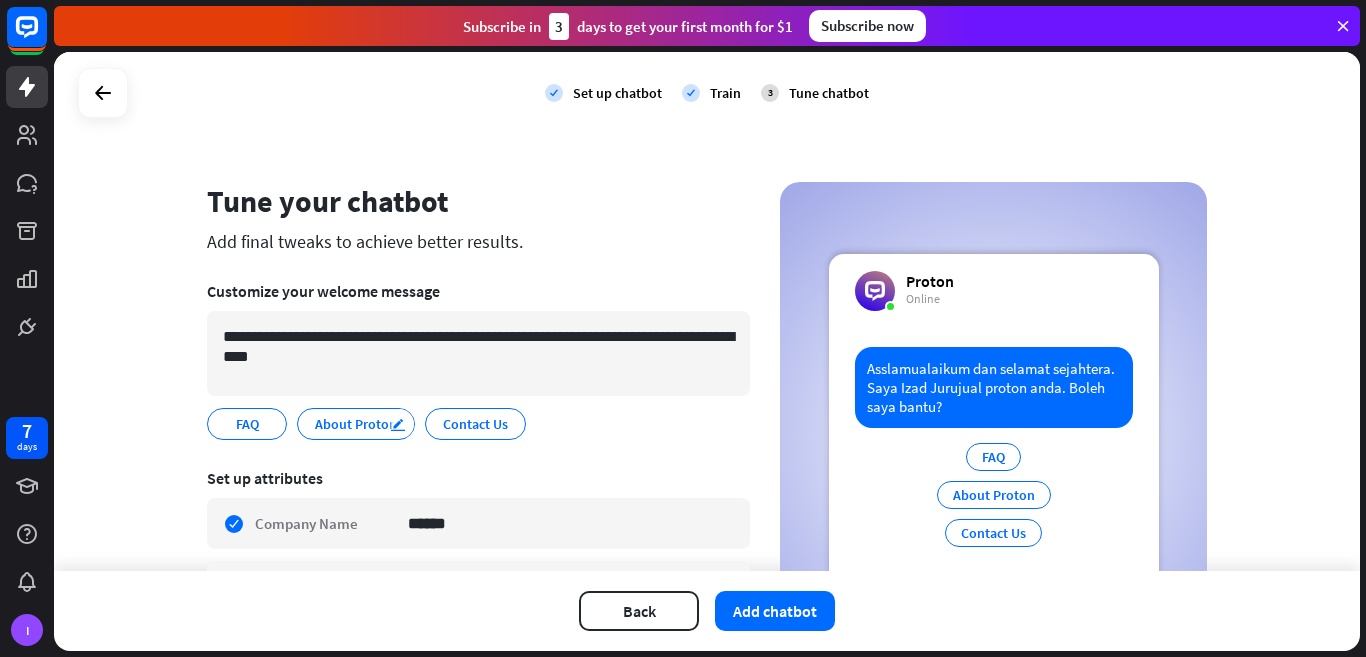 click on "edit" at bounding box center [398, 424] 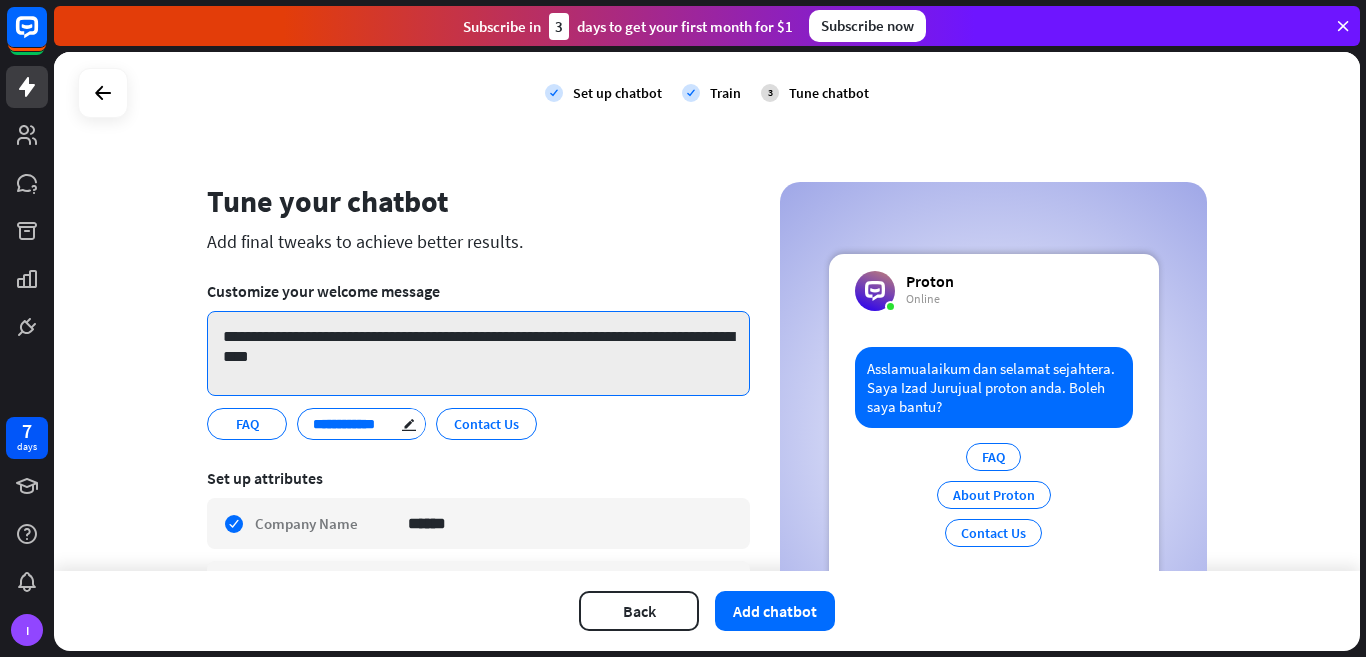 click on "**********" at bounding box center (478, 353) 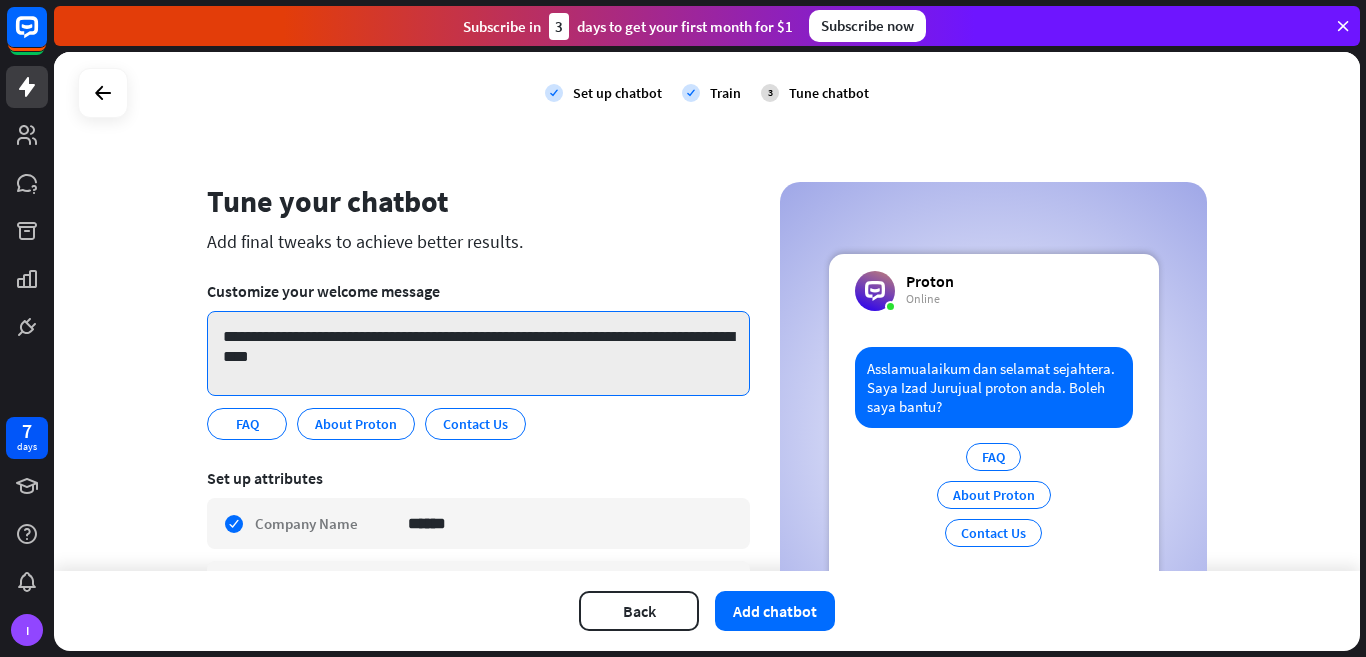 click on "**********" at bounding box center [478, 353] 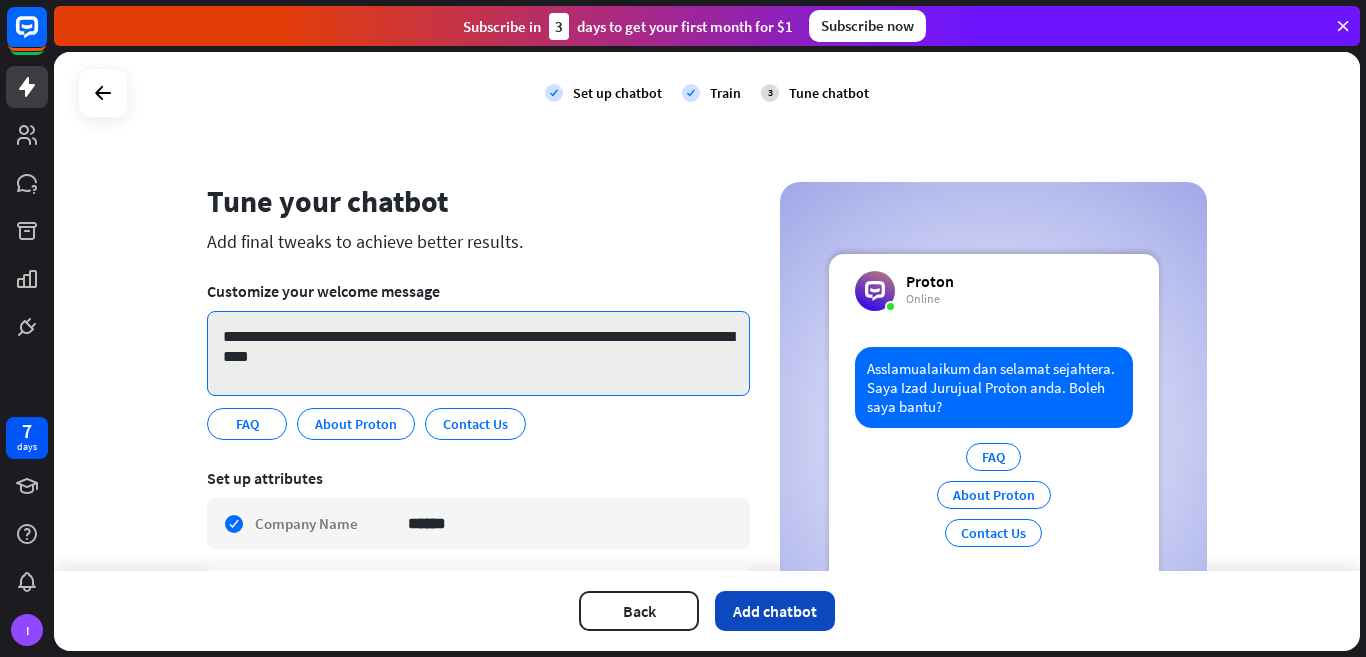 type on "**********" 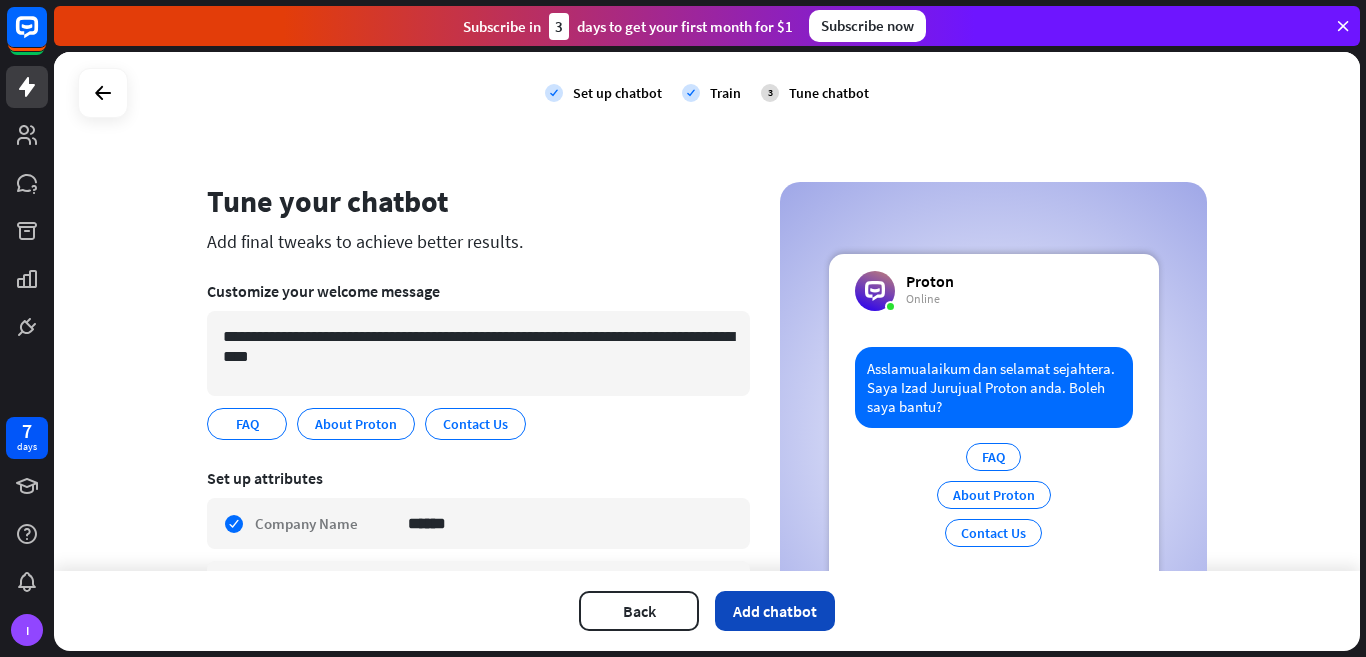 click on "Add chatbot" at bounding box center [775, 611] 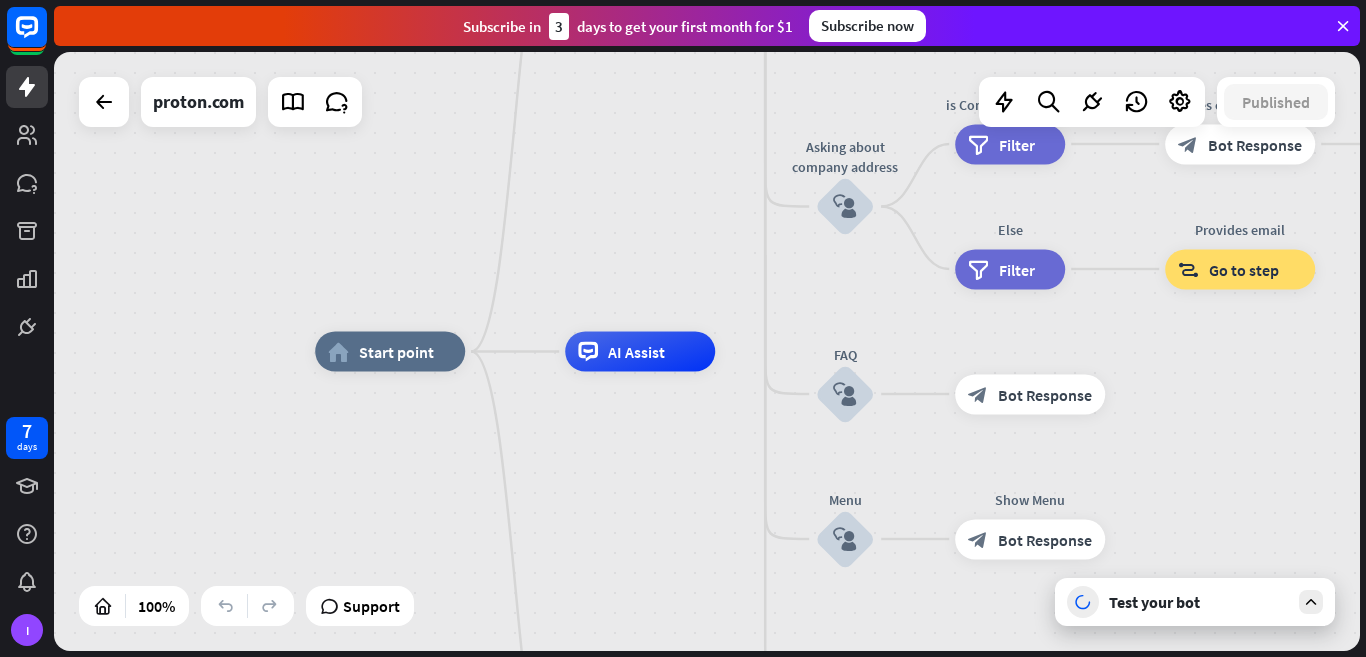 click on "Test your bot" at bounding box center [1195, 602] 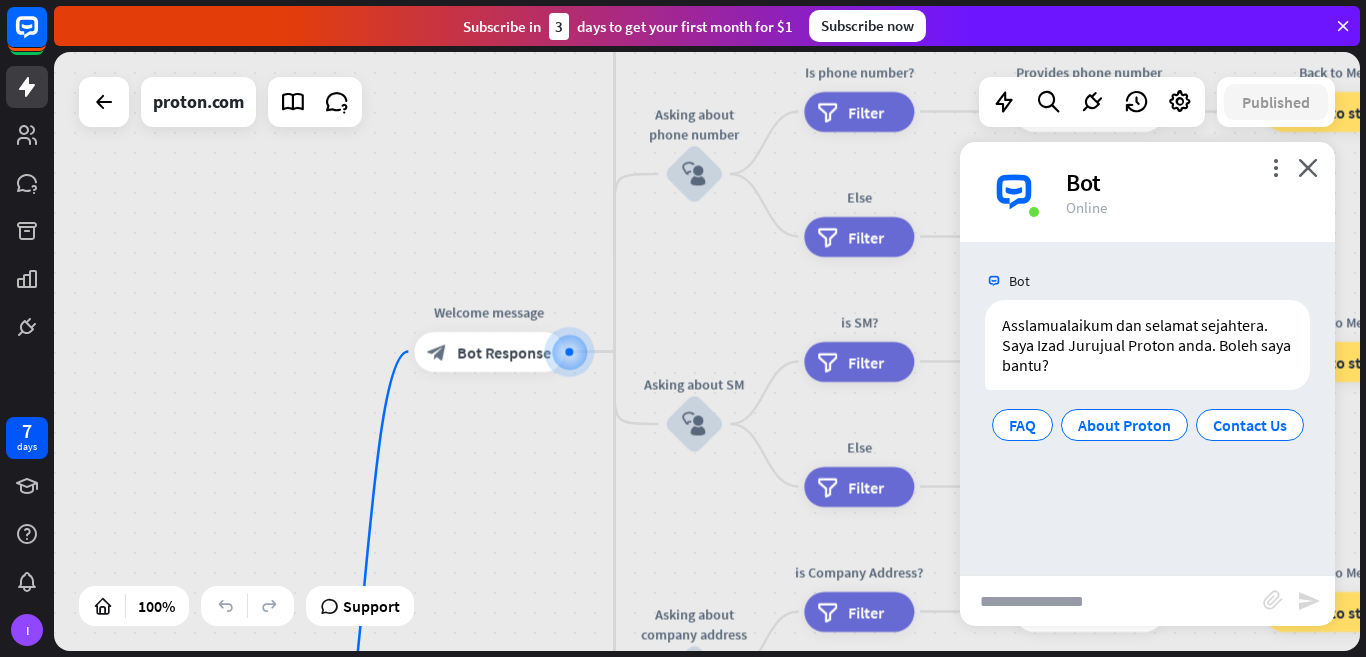 click at bounding box center [1111, 601] 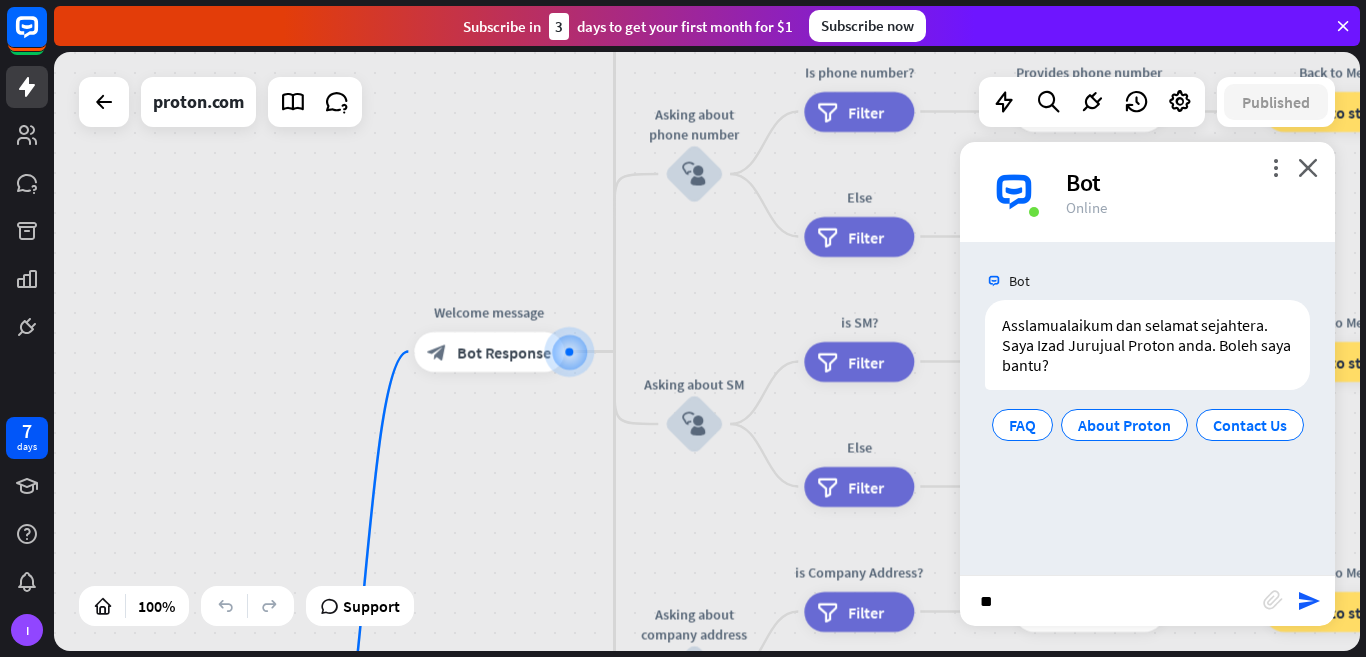 type on "*" 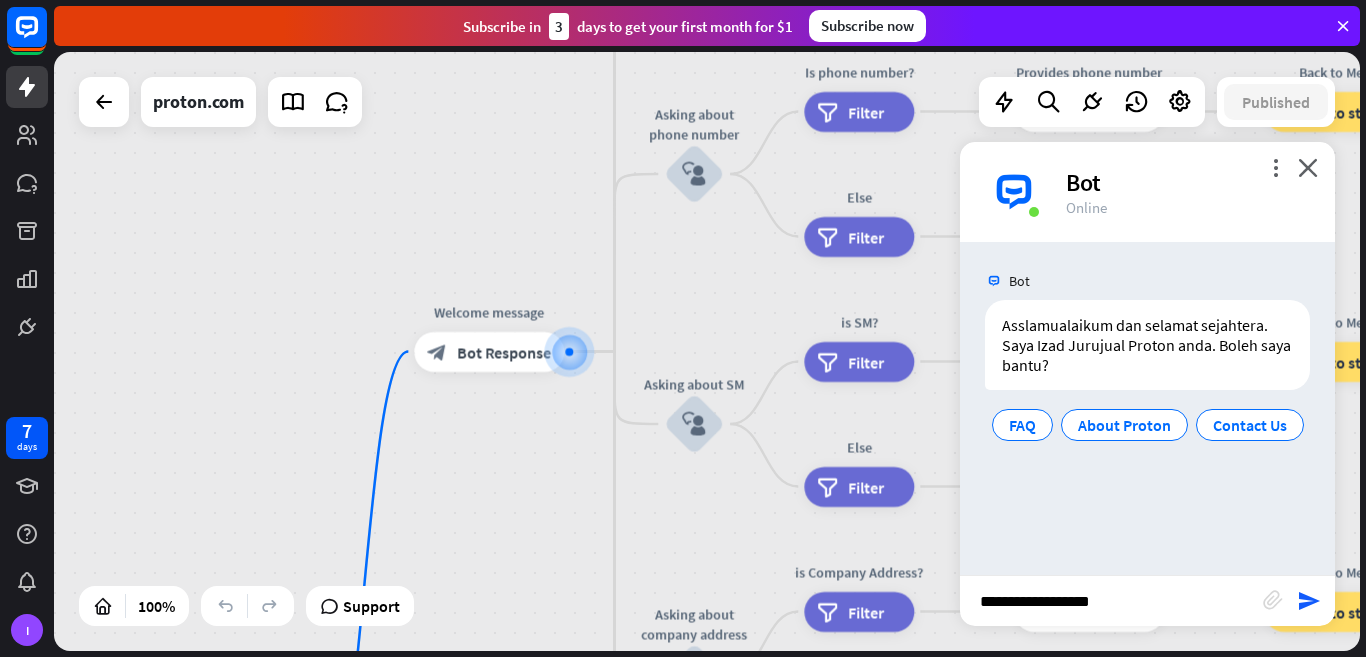 type on "**********" 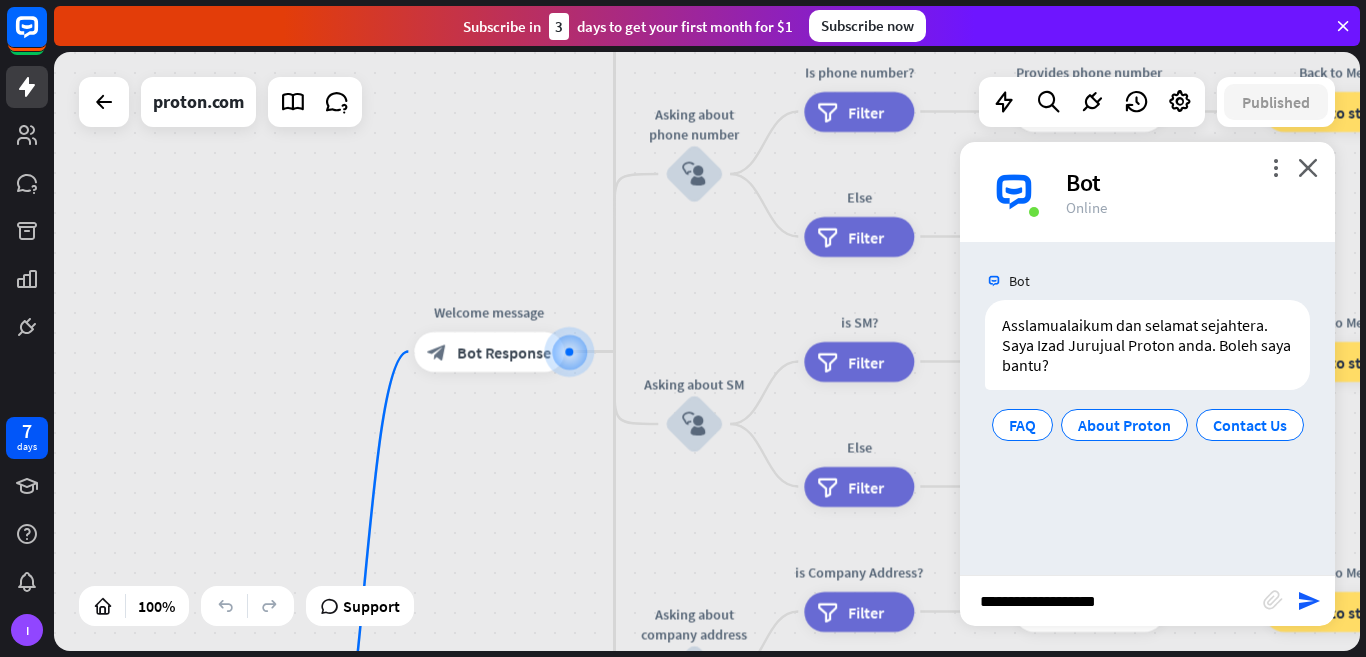 type 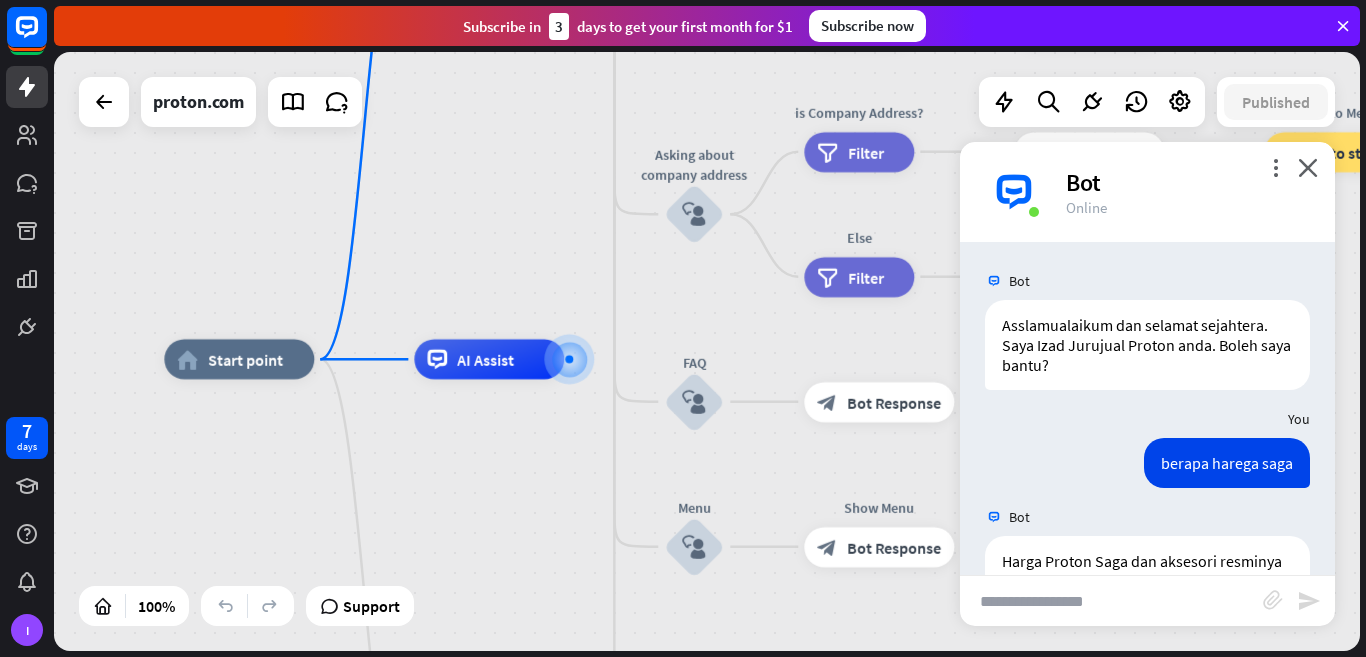 scroll, scrollTop: 646, scrollLeft: 0, axis: vertical 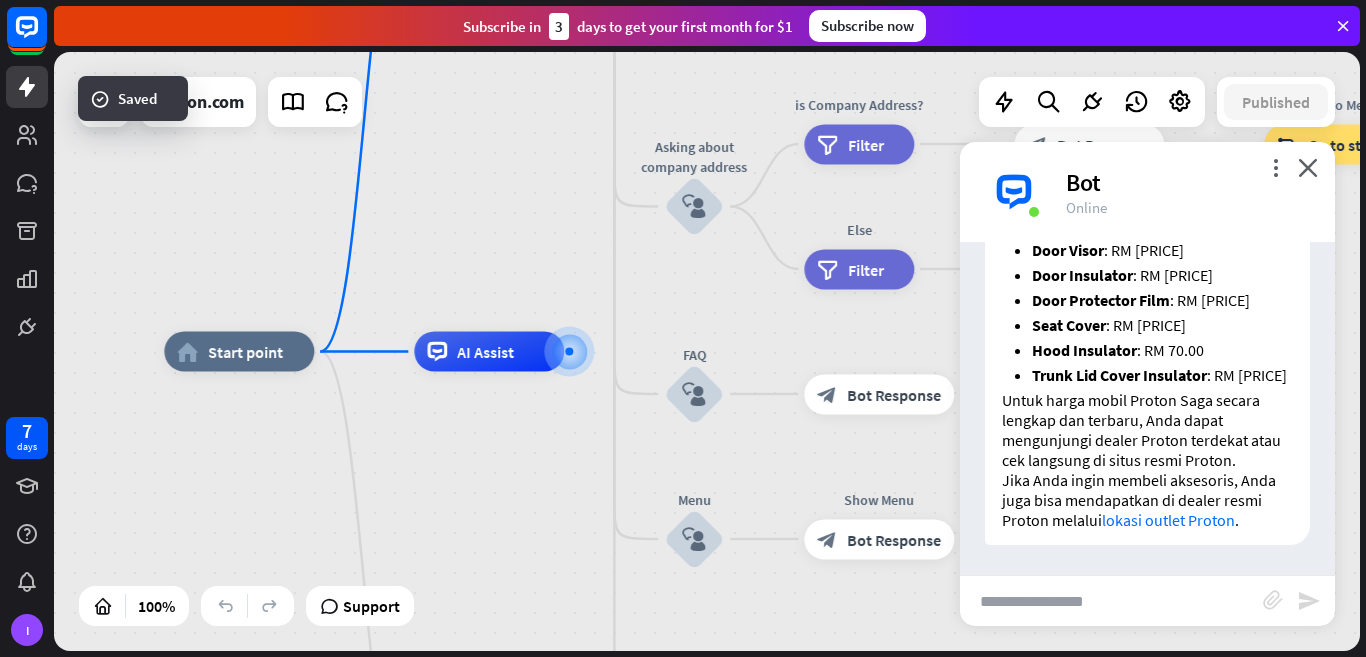 click on "Untuk harga mobil Proton Saga secara lengkap dan terbaru, Anda dapat mengunjungi dealer Proton terdekat atau cek langsung di situs resmi Proton." at bounding box center [1147, 430] 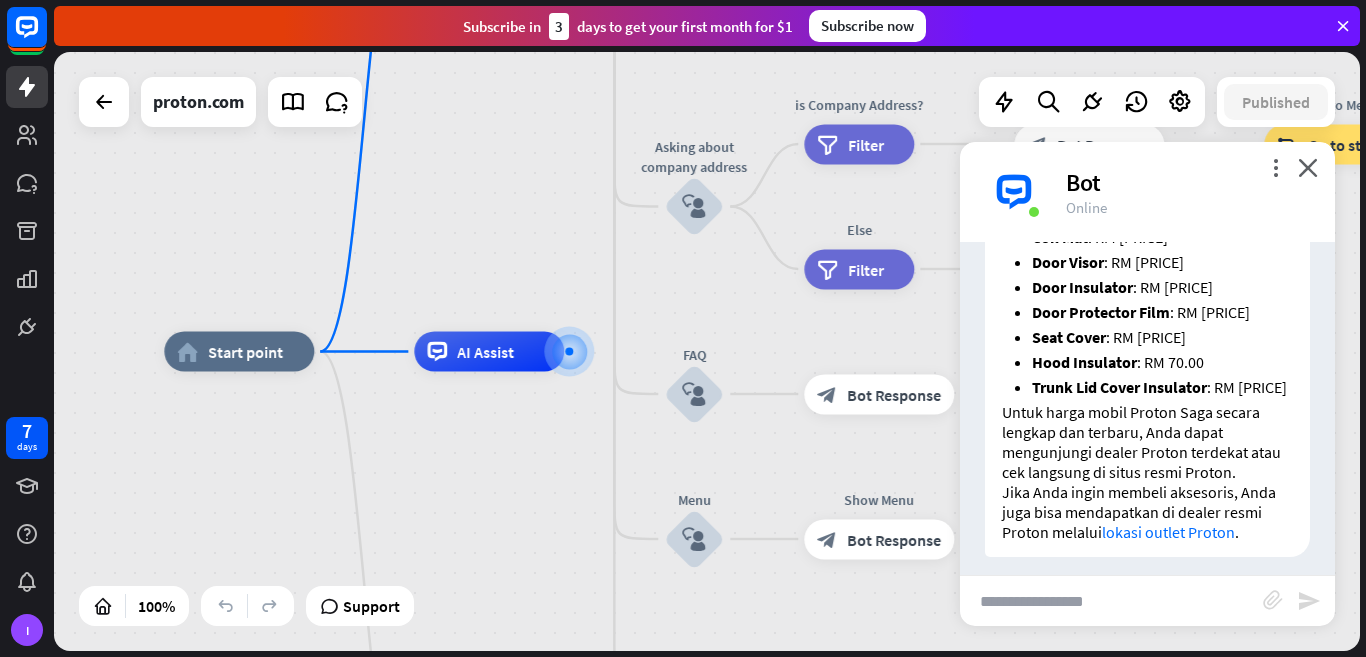 scroll, scrollTop: 646, scrollLeft: 0, axis: vertical 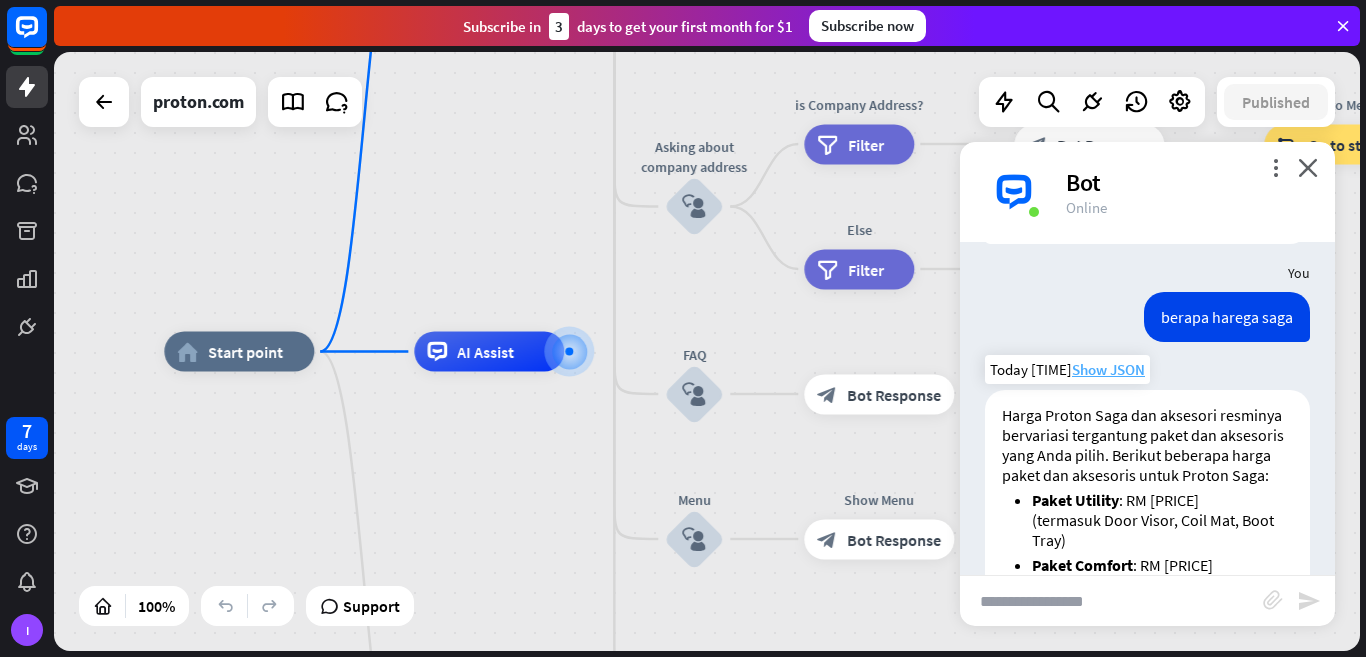 click on "Show JSON" at bounding box center [1108, 369] 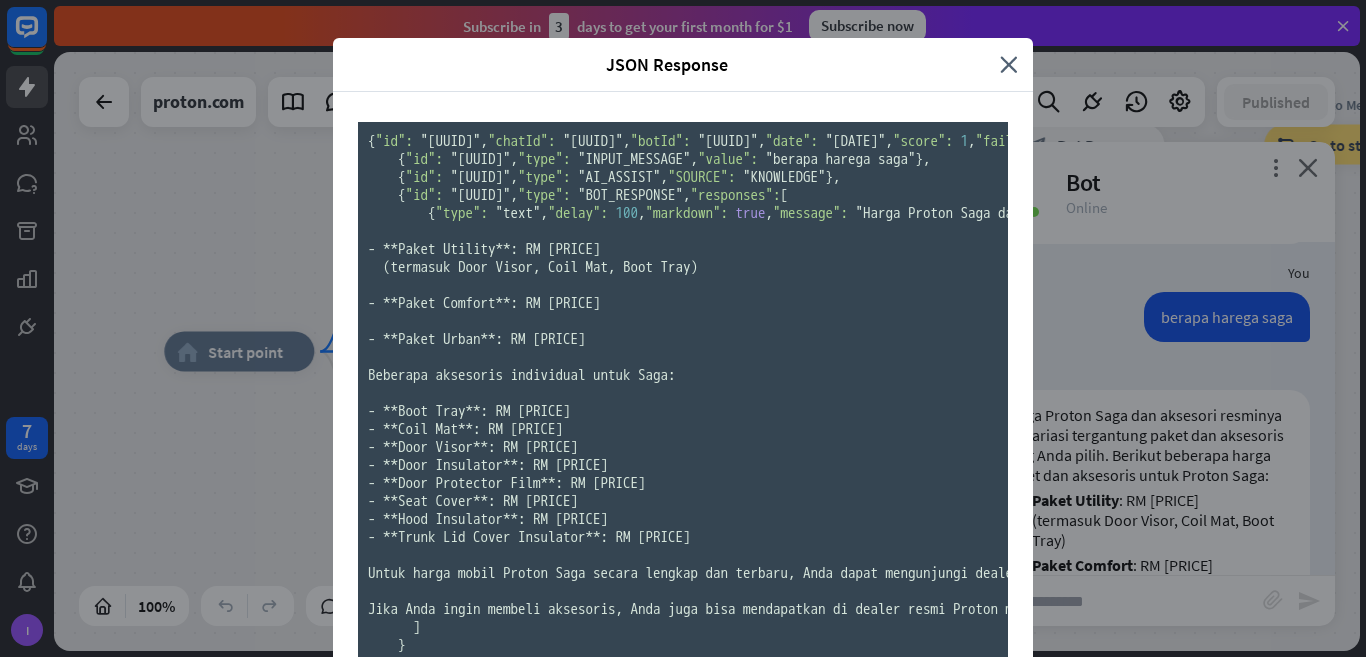 scroll, scrollTop: 0, scrollLeft: 0, axis: both 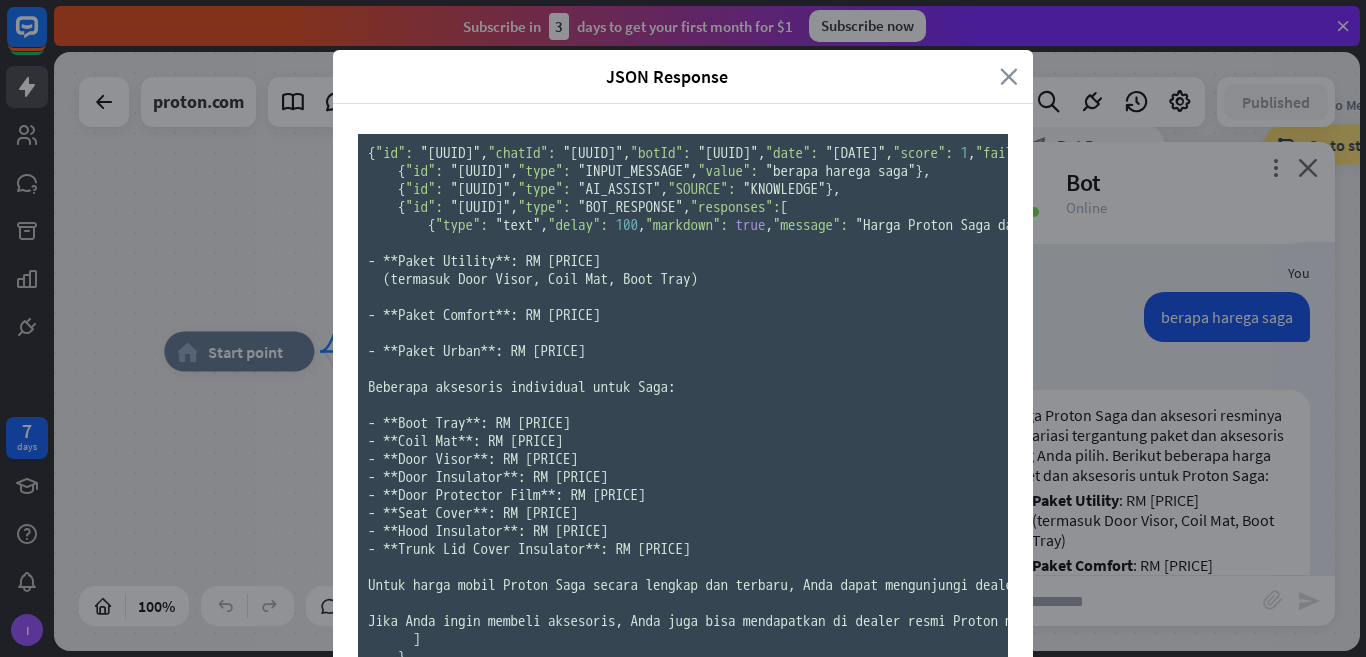 click on "close" at bounding box center [1009, 76] 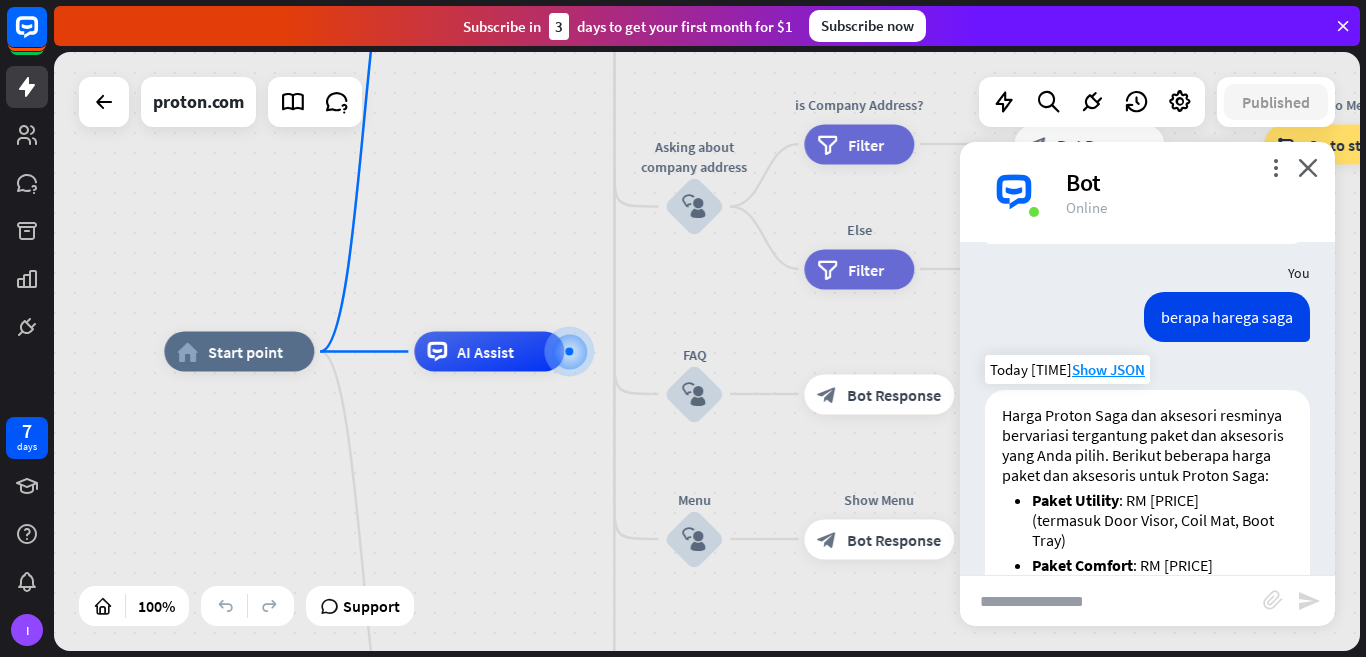 click on "Harga Proton Saga dan aksesori resminya bervariasi tergantung paket dan aksesoris yang Anda pilih. Berikut beberapa harga paket dan aksesoris untuk Proton Saga:" at bounding box center (1147, 445) 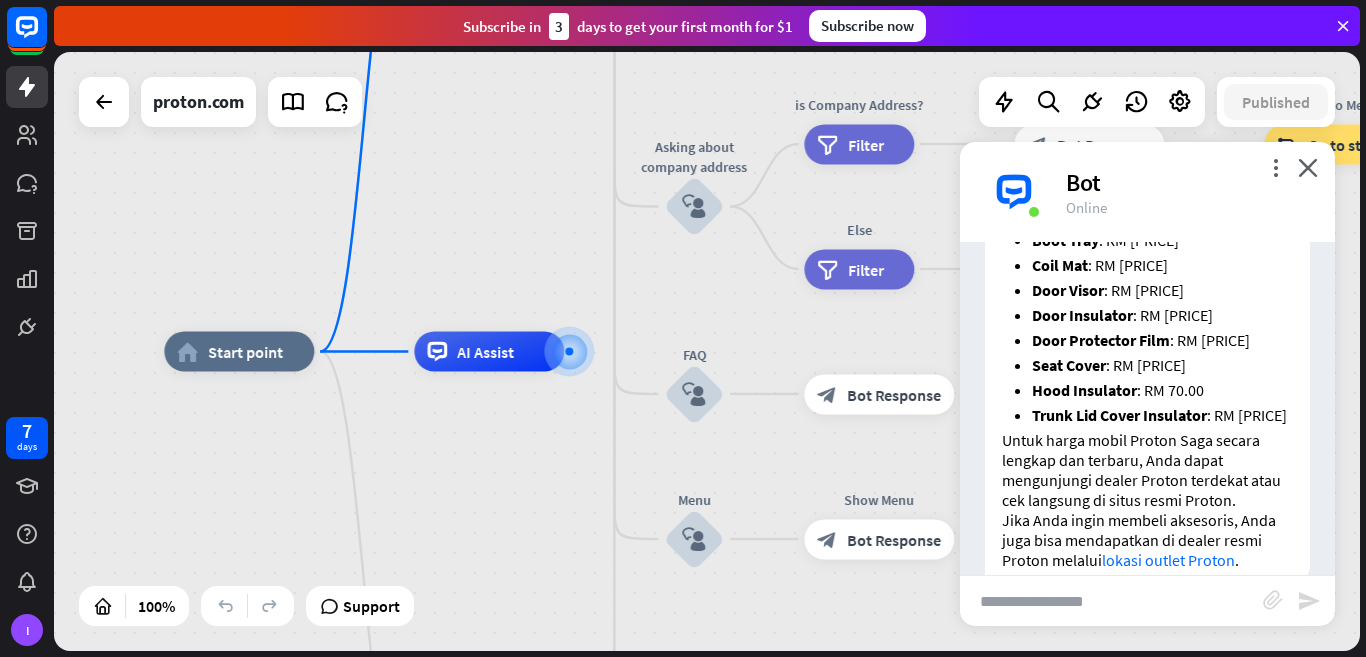 scroll, scrollTop: 646, scrollLeft: 0, axis: vertical 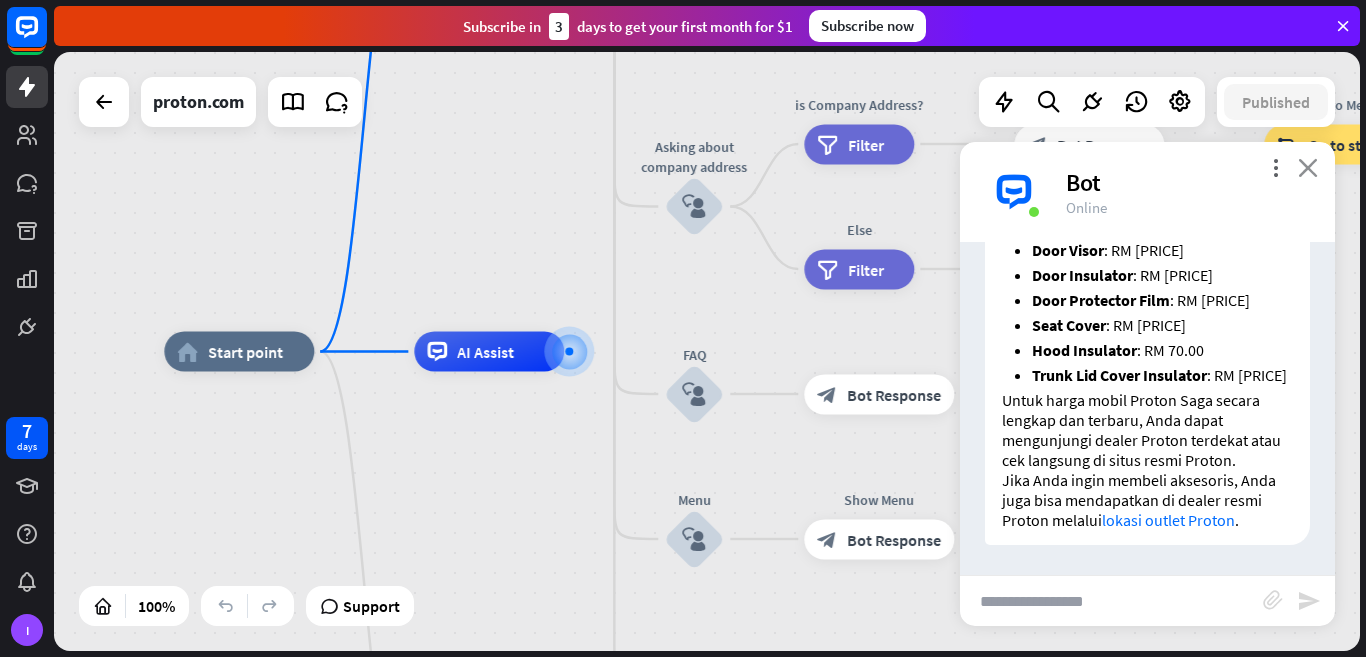 click on "close" at bounding box center [1308, 167] 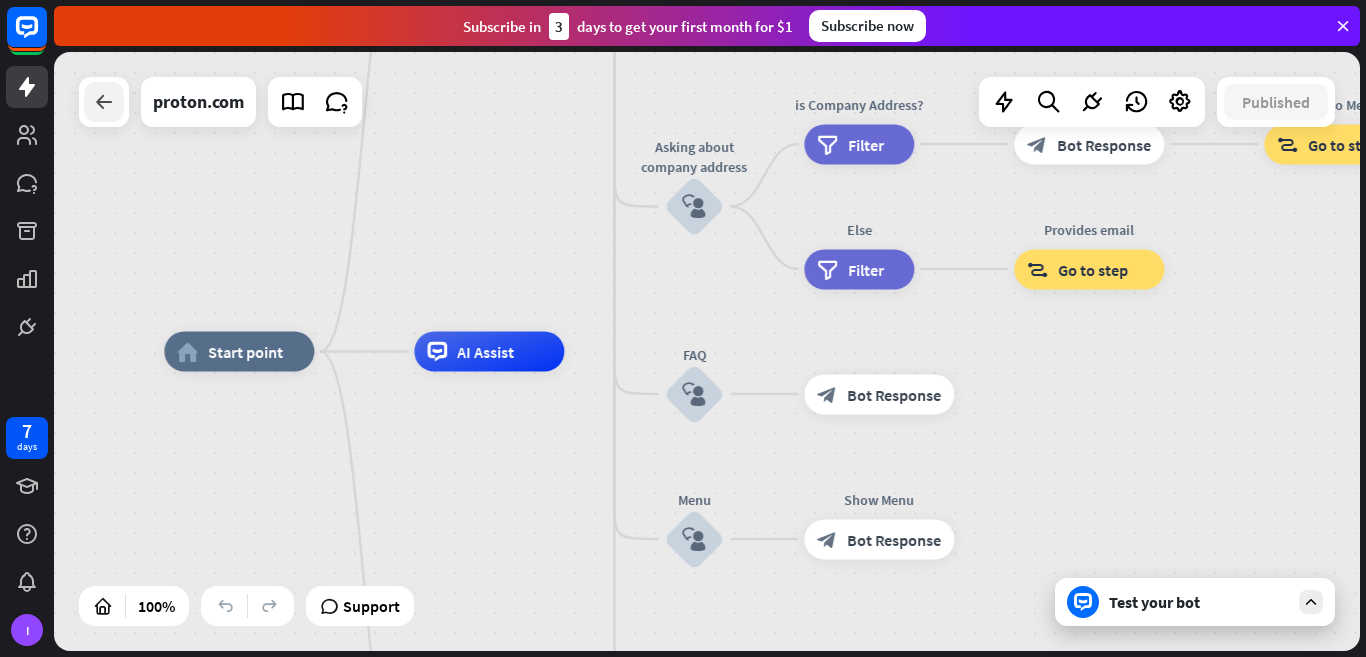 click at bounding box center (104, 102) 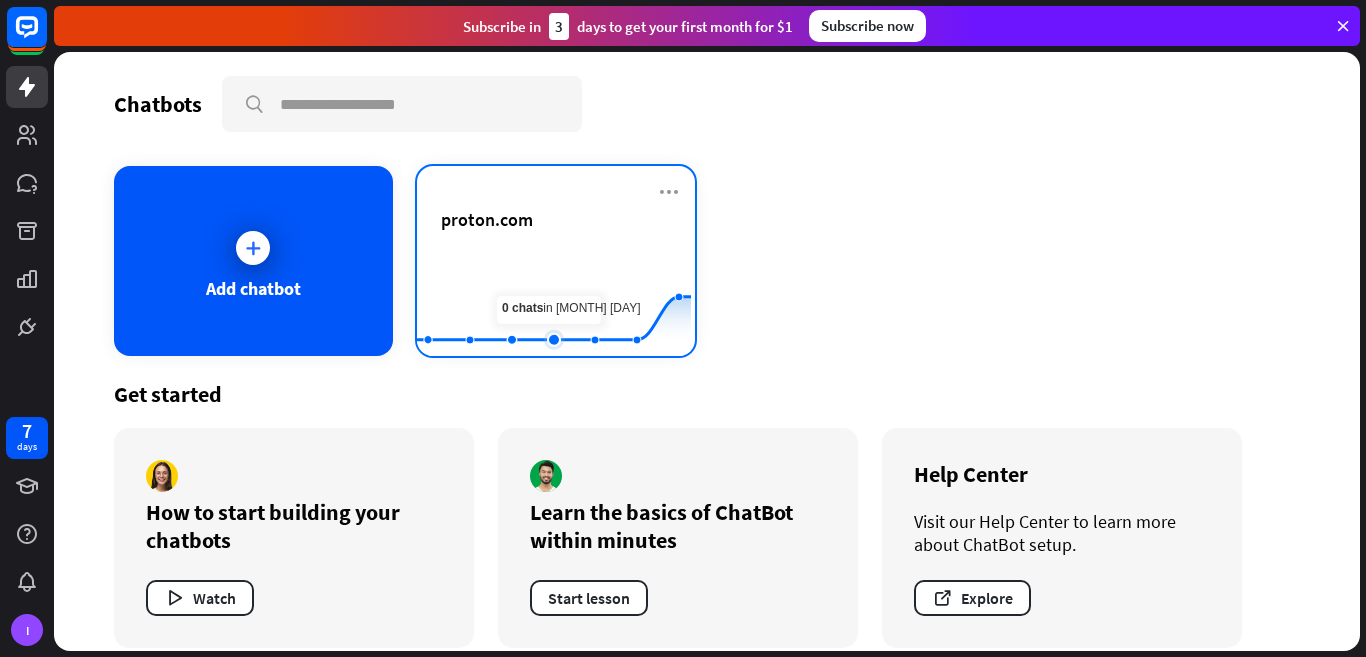 click 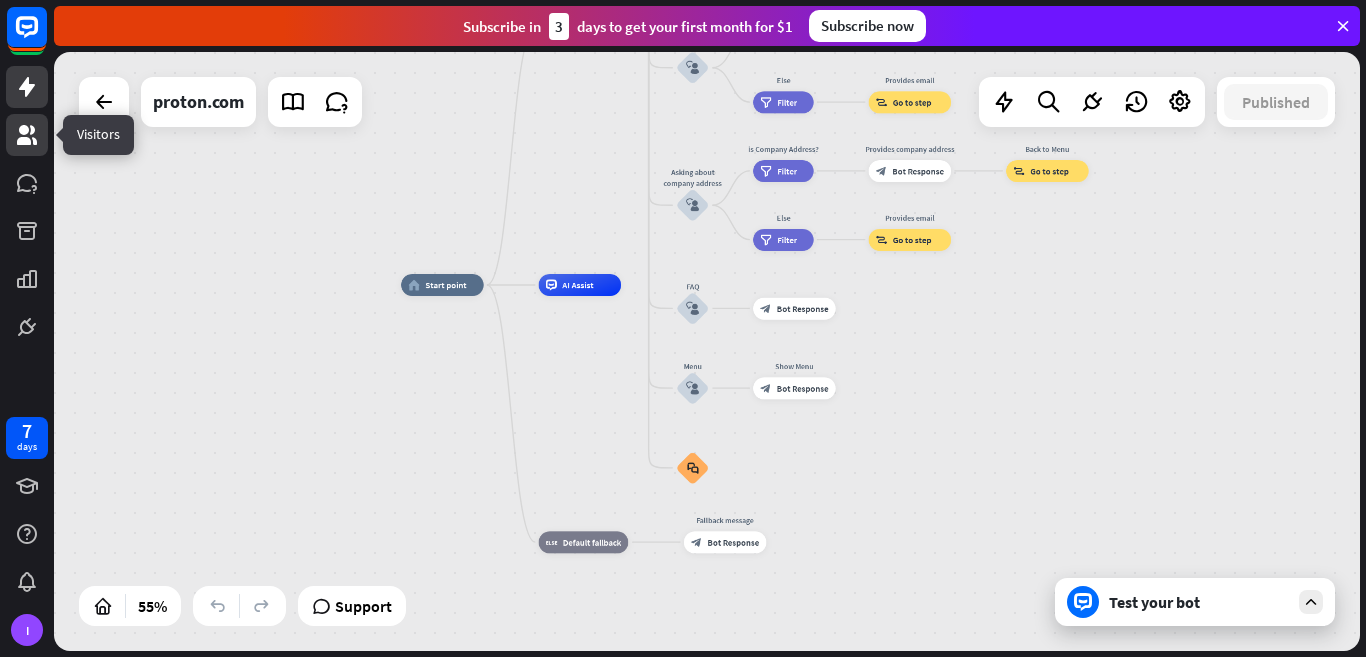 click at bounding box center (27, 135) 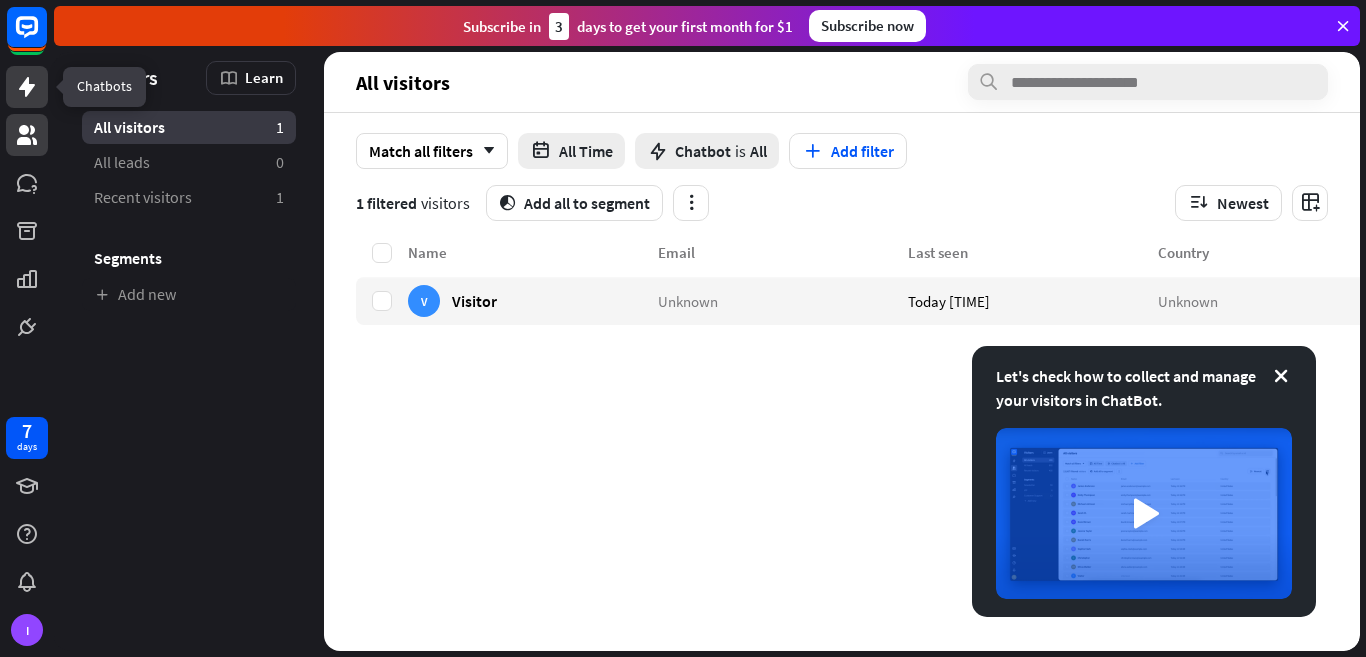 click 